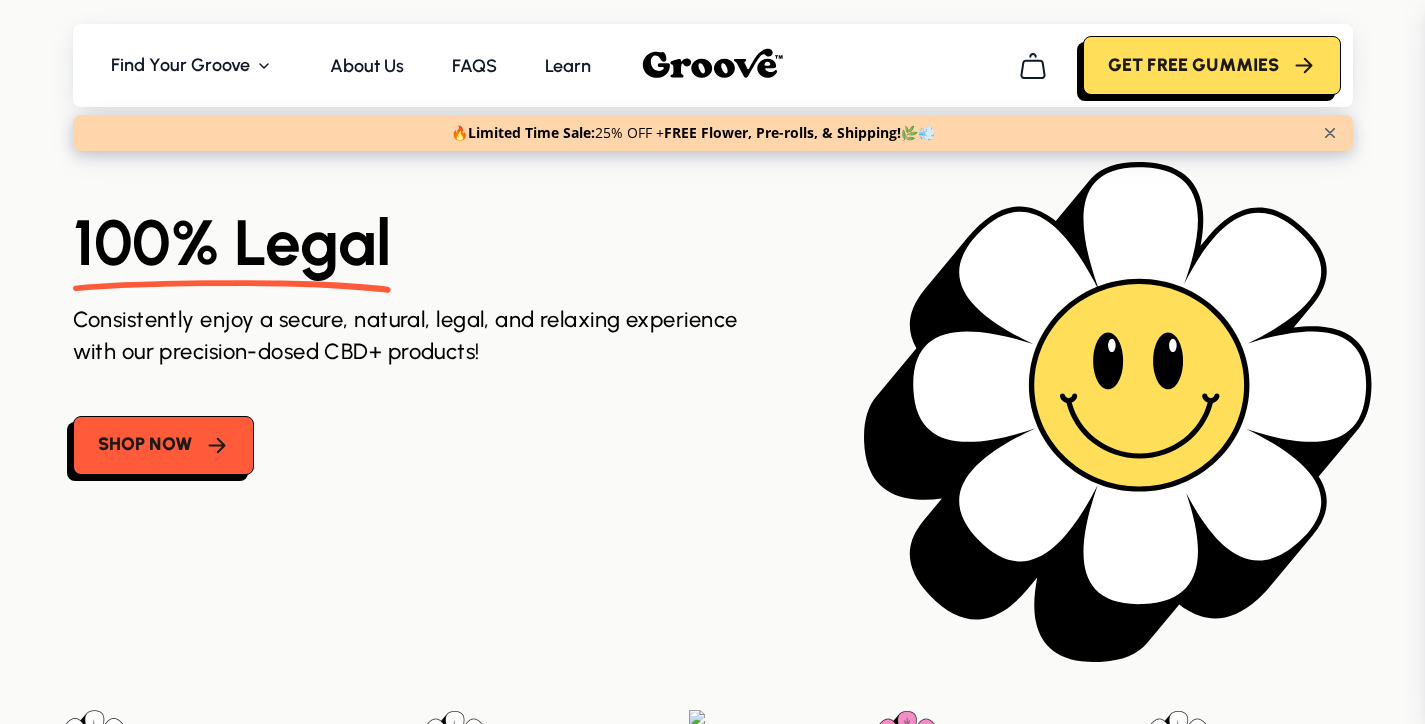 scroll, scrollTop: 0, scrollLeft: 0, axis: both 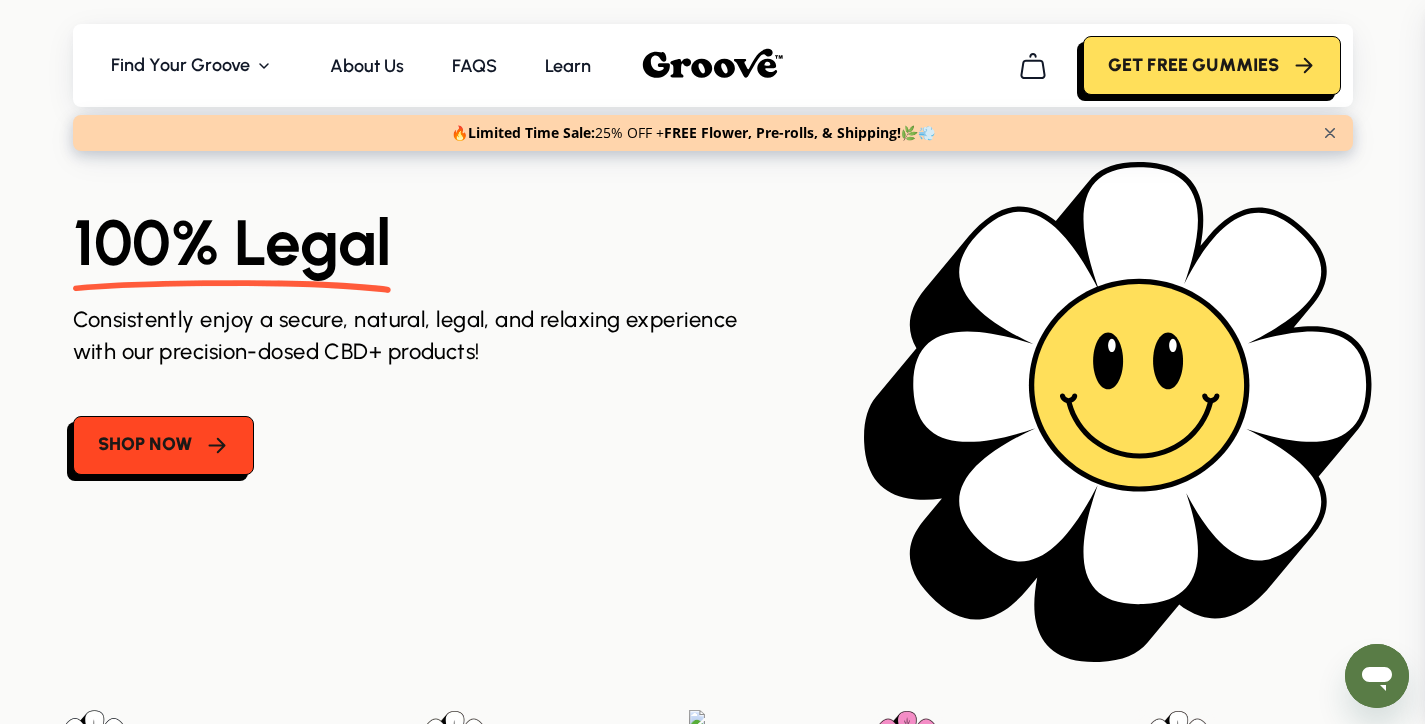 click on "Shop Now" at bounding box center [145, 445] 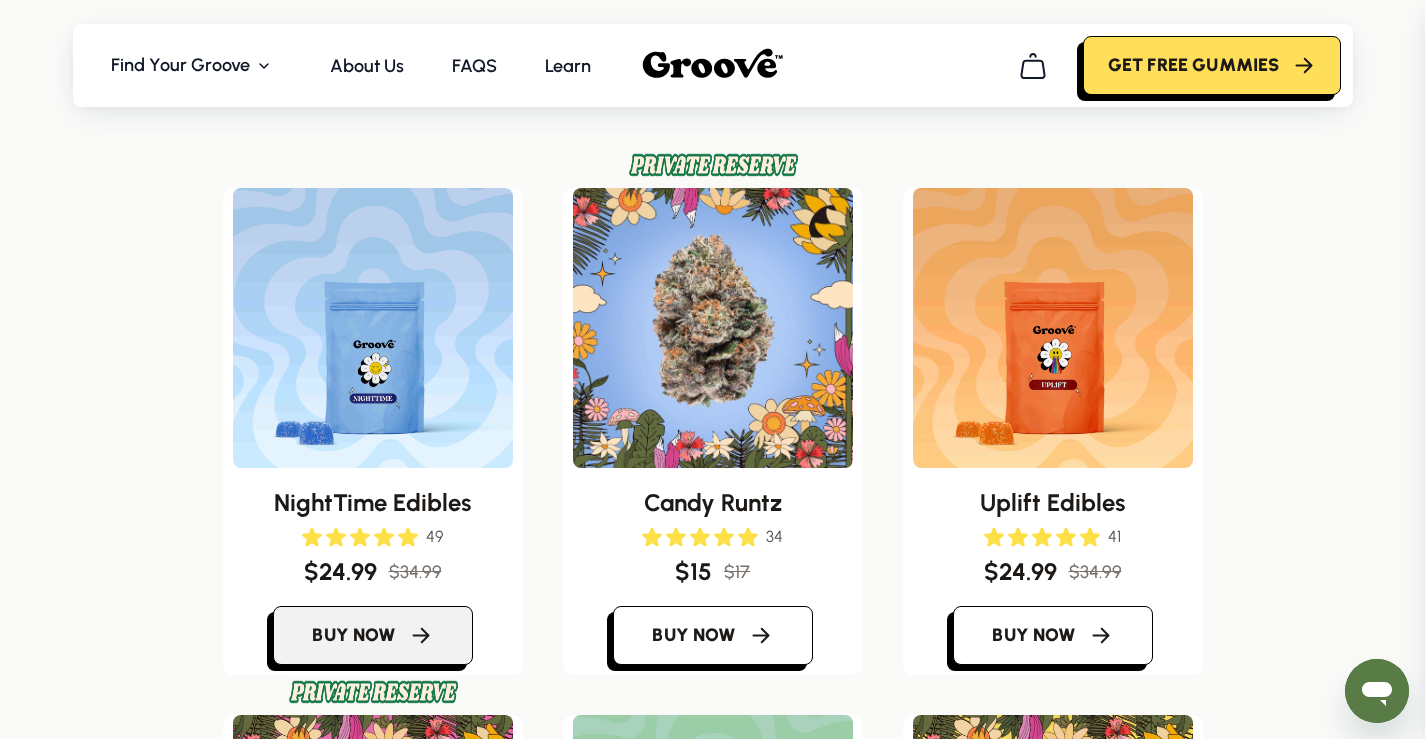 click on "Buy now" at bounding box center (354, 636) 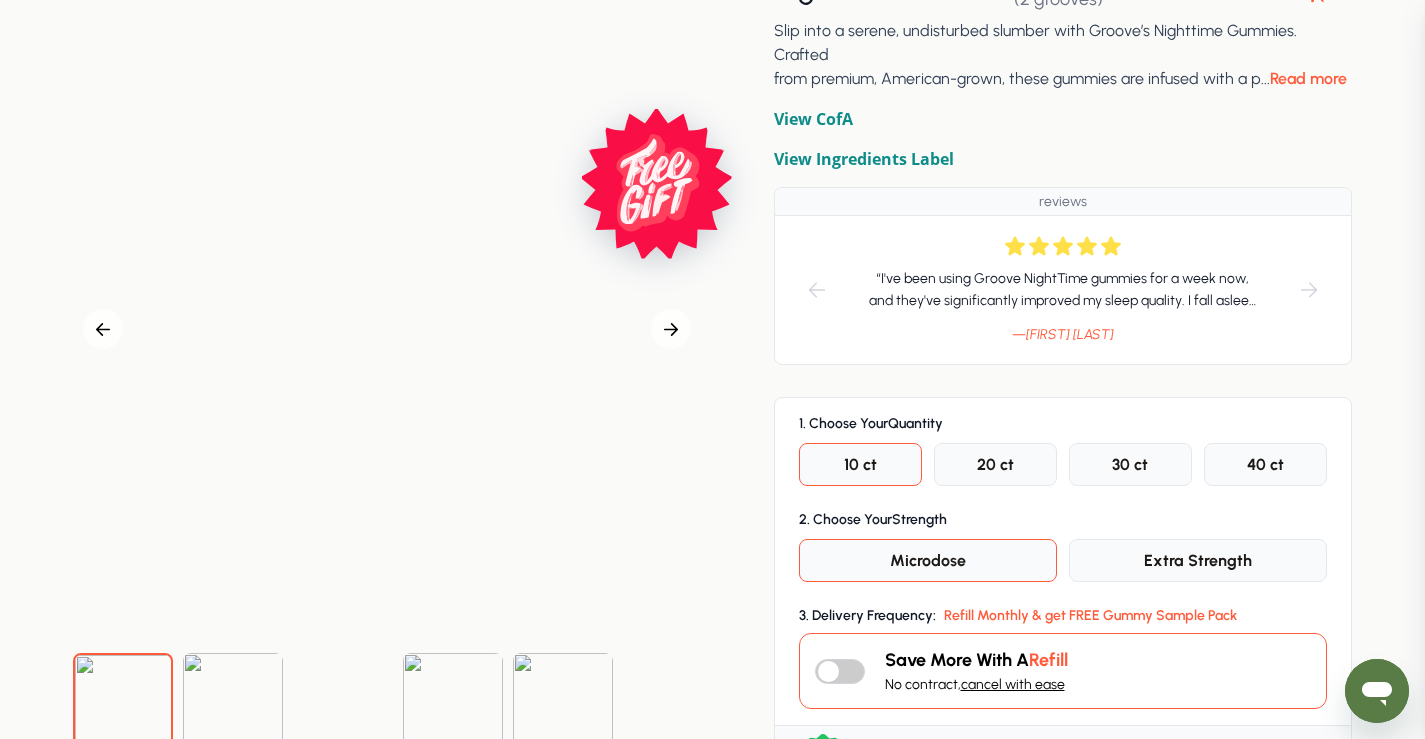 scroll, scrollTop: 255, scrollLeft: 0, axis: vertical 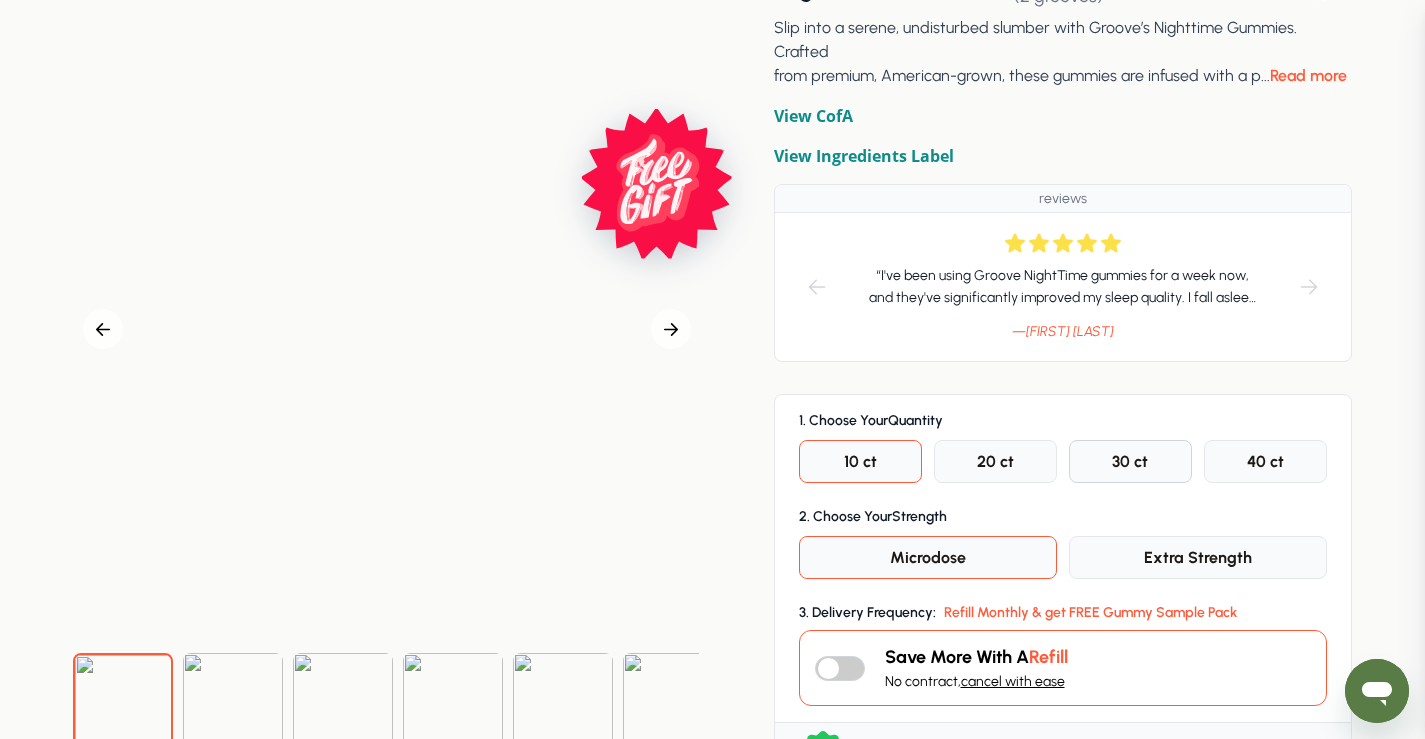 click on "30 ct" at bounding box center (860, 461) 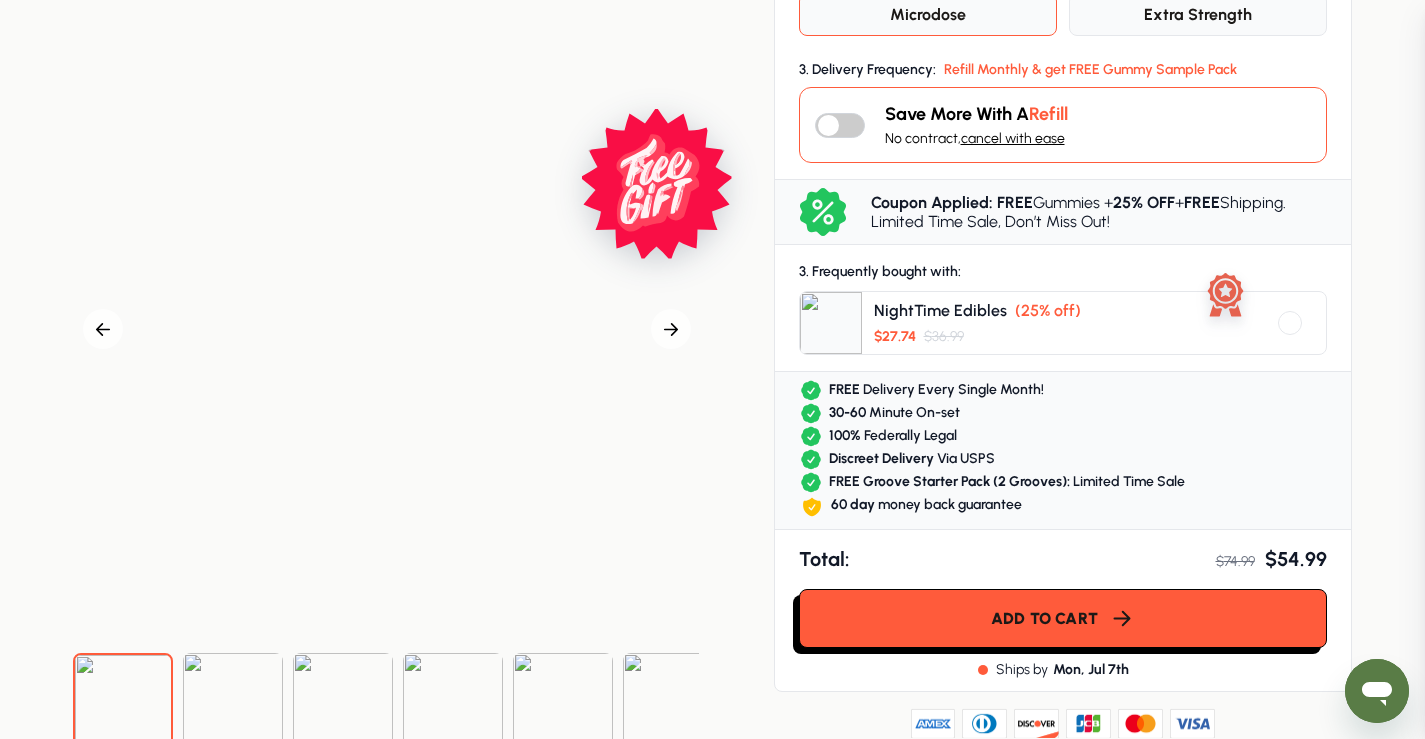 scroll, scrollTop: 803, scrollLeft: 0, axis: vertical 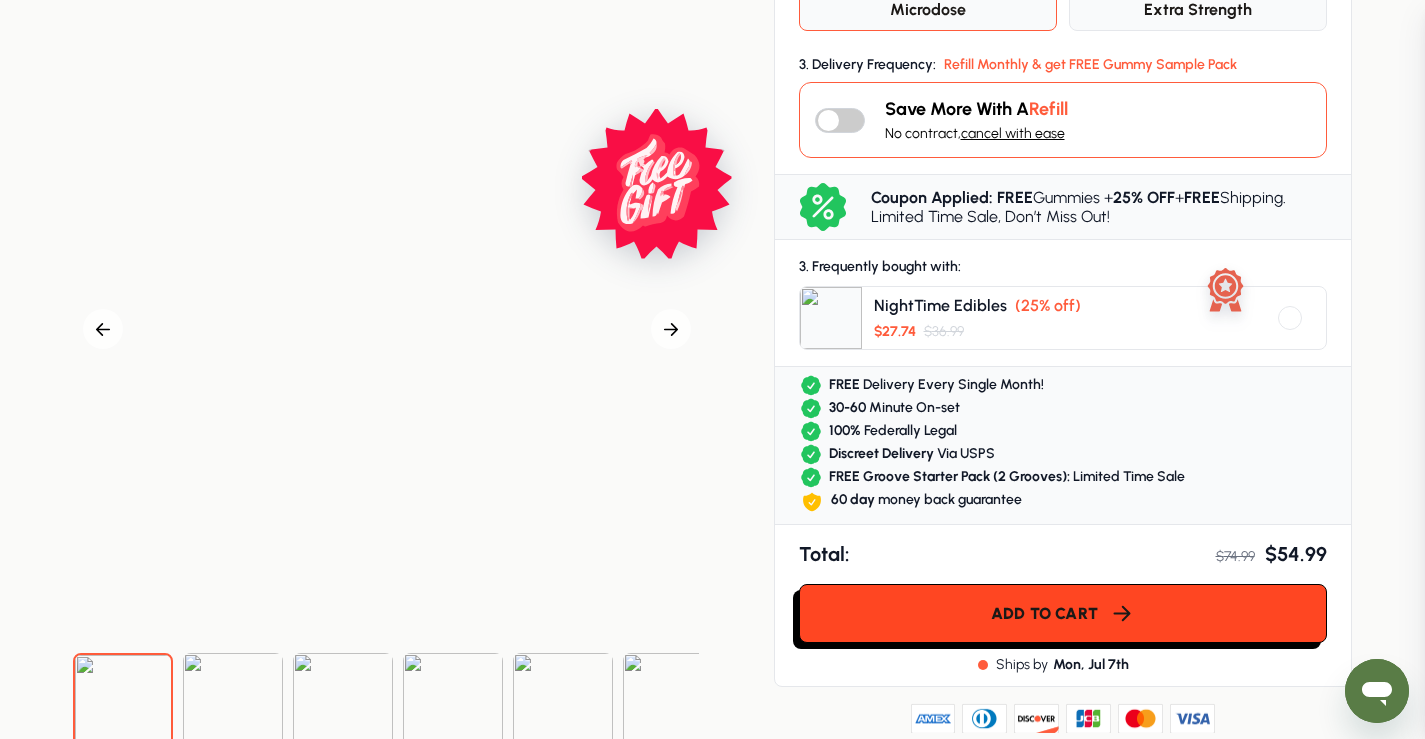 click on "Add to cart" at bounding box center [1044, 613] 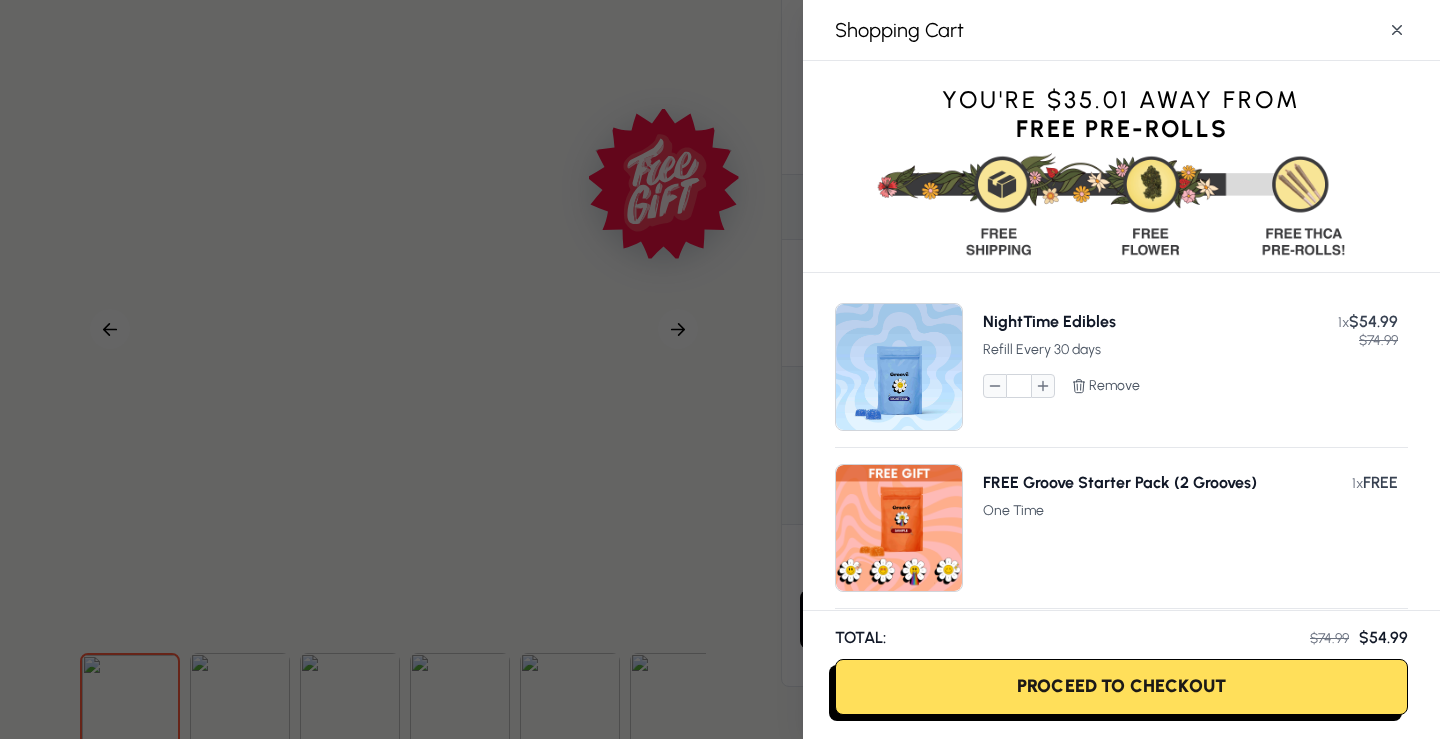 click at bounding box center [1397, 30] 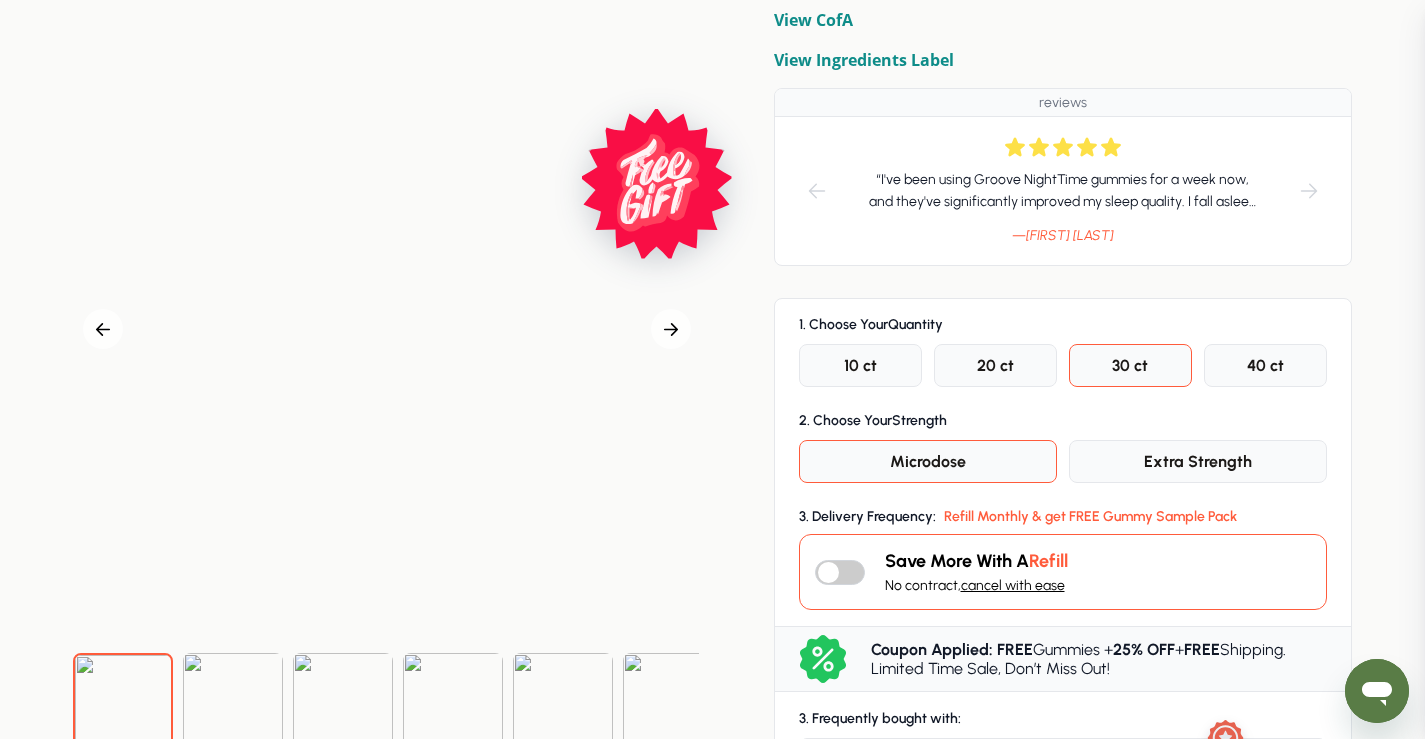 scroll, scrollTop: 0, scrollLeft: 0, axis: both 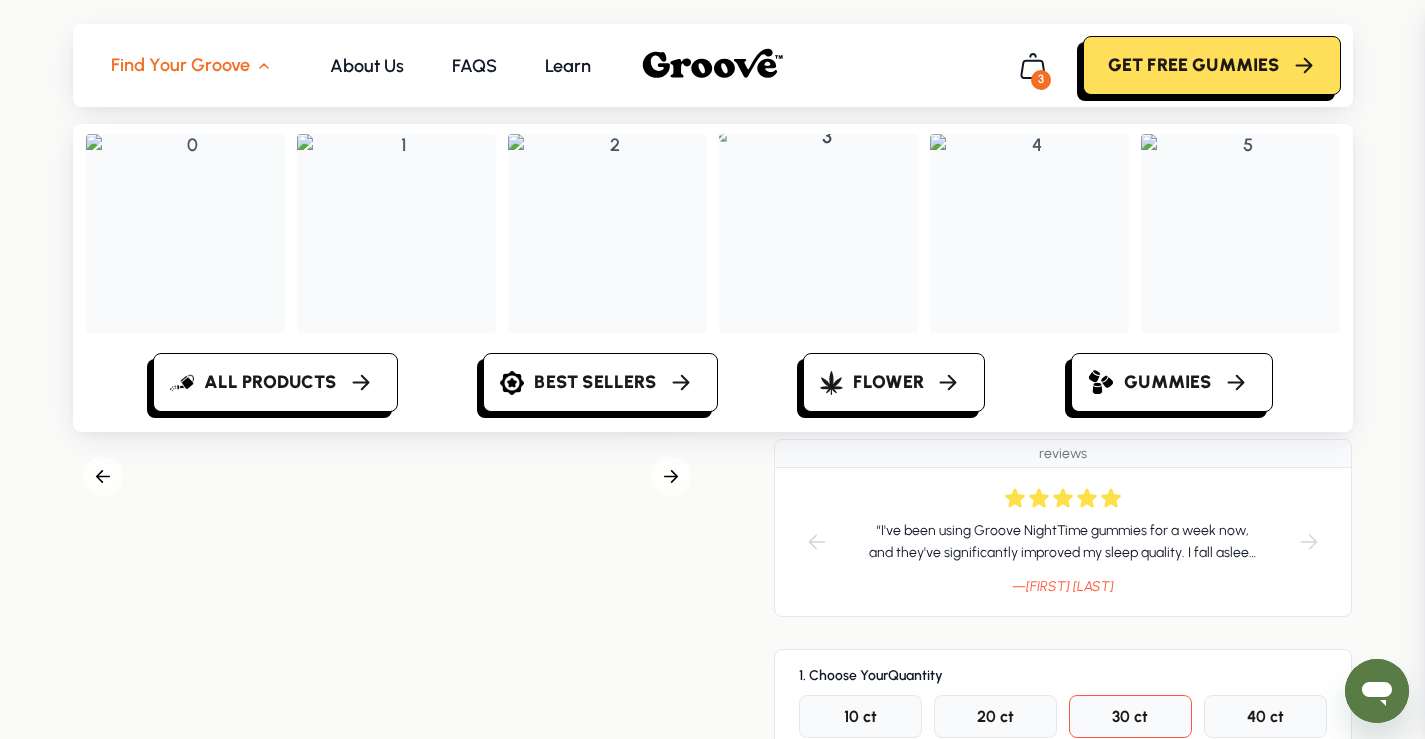 click at bounding box center (185, 233) 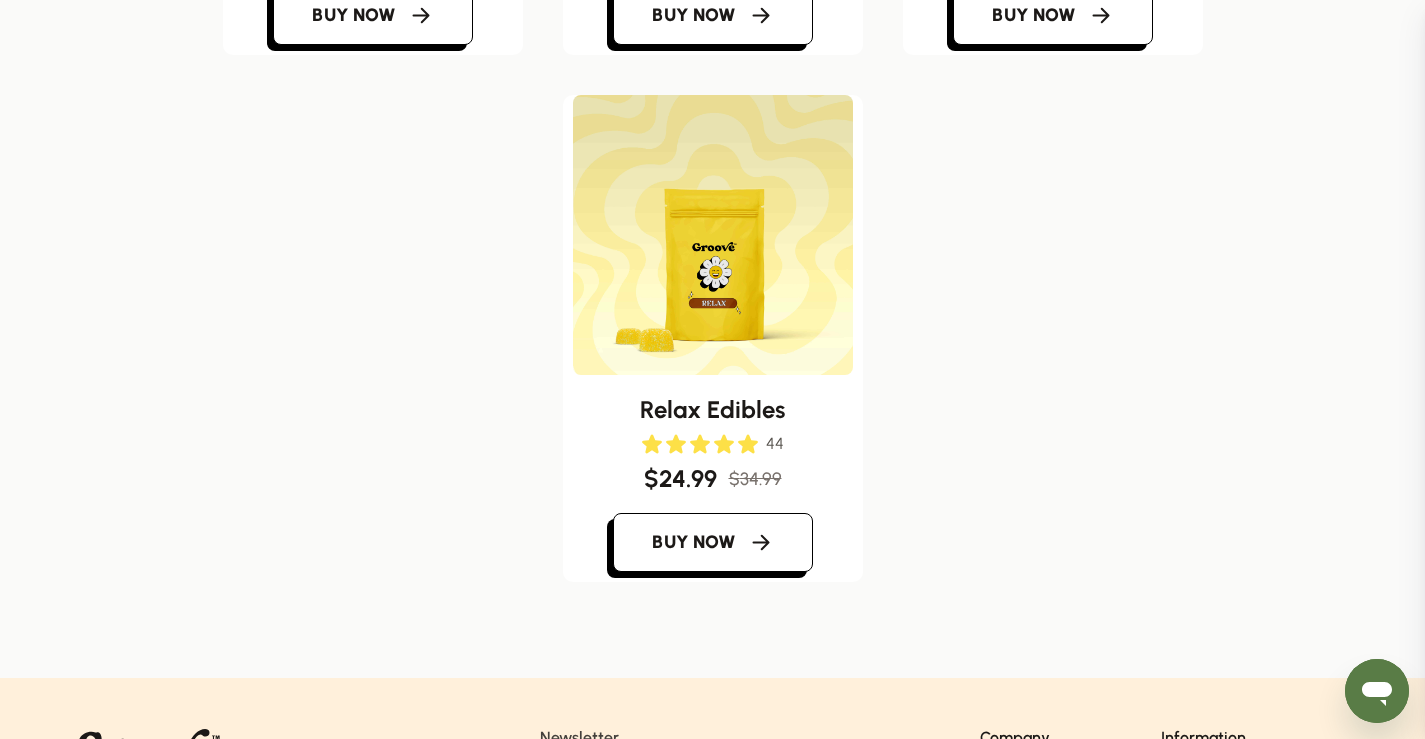 scroll, scrollTop: 720, scrollLeft: 0, axis: vertical 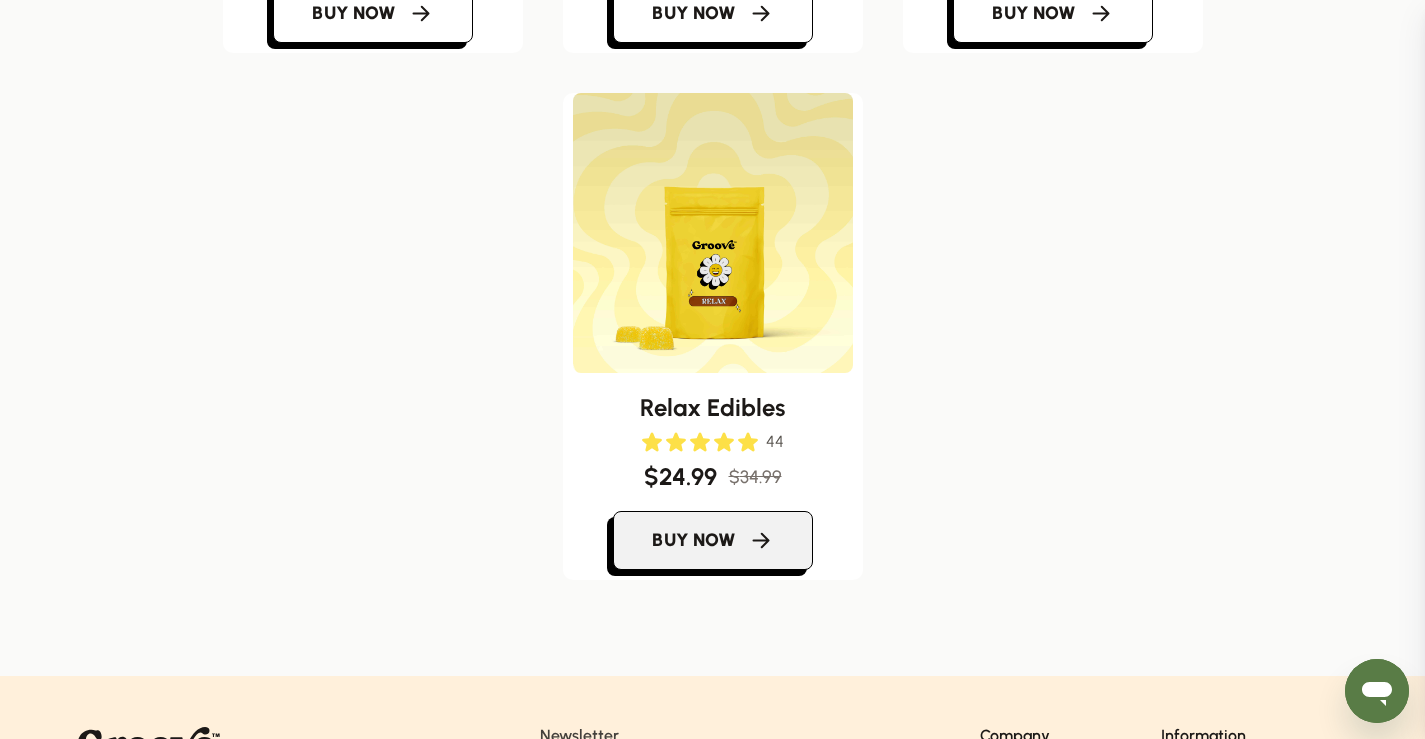click on "Buy now" at bounding box center [354, 14] 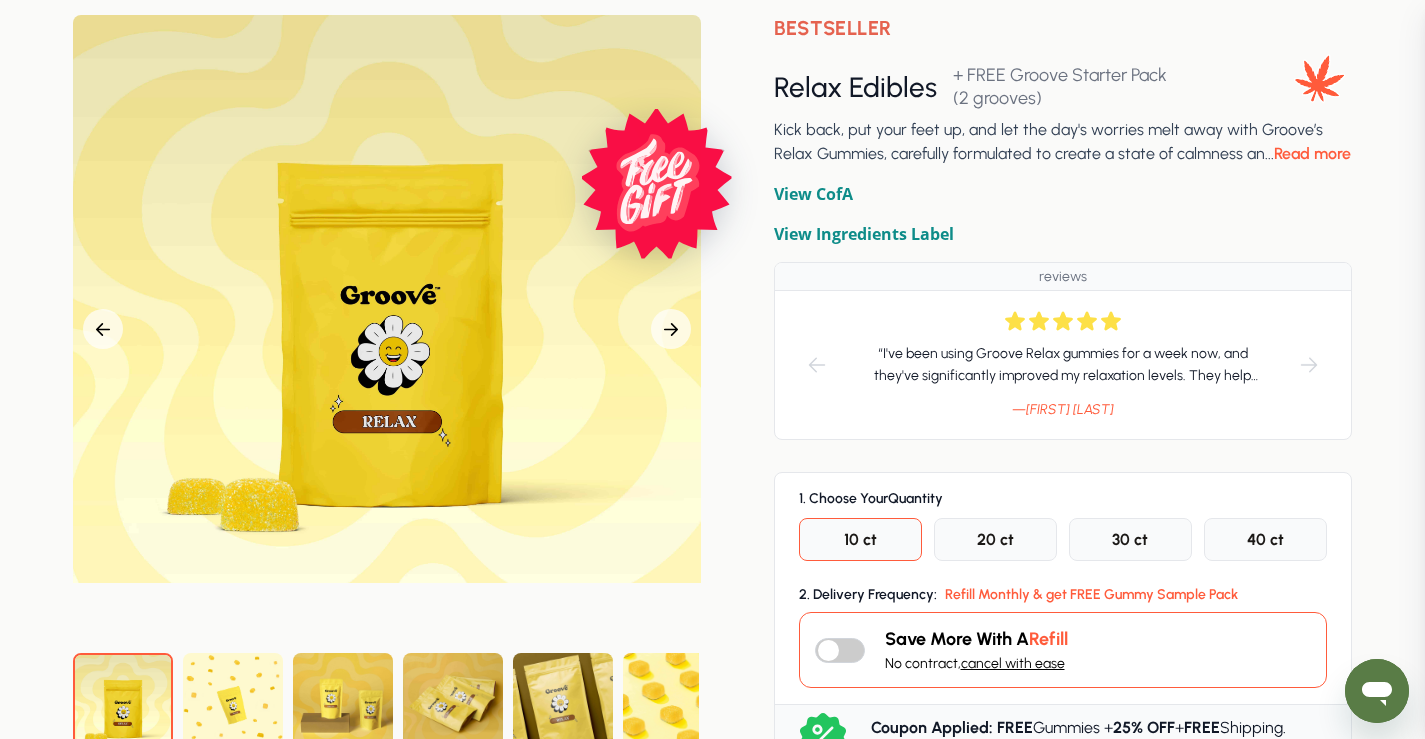 scroll, scrollTop: 160, scrollLeft: 0, axis: vertical 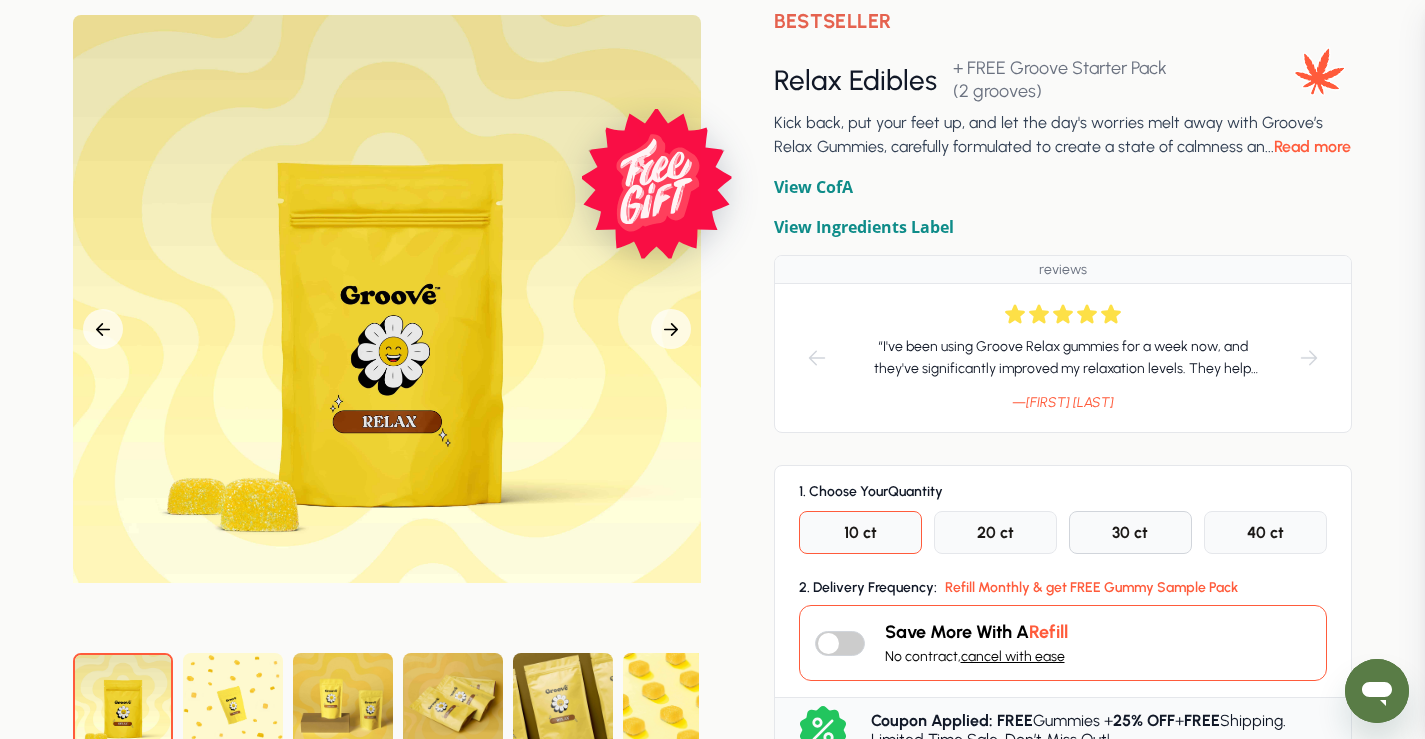 click on "30 ct" at bounding box center (860, 532) 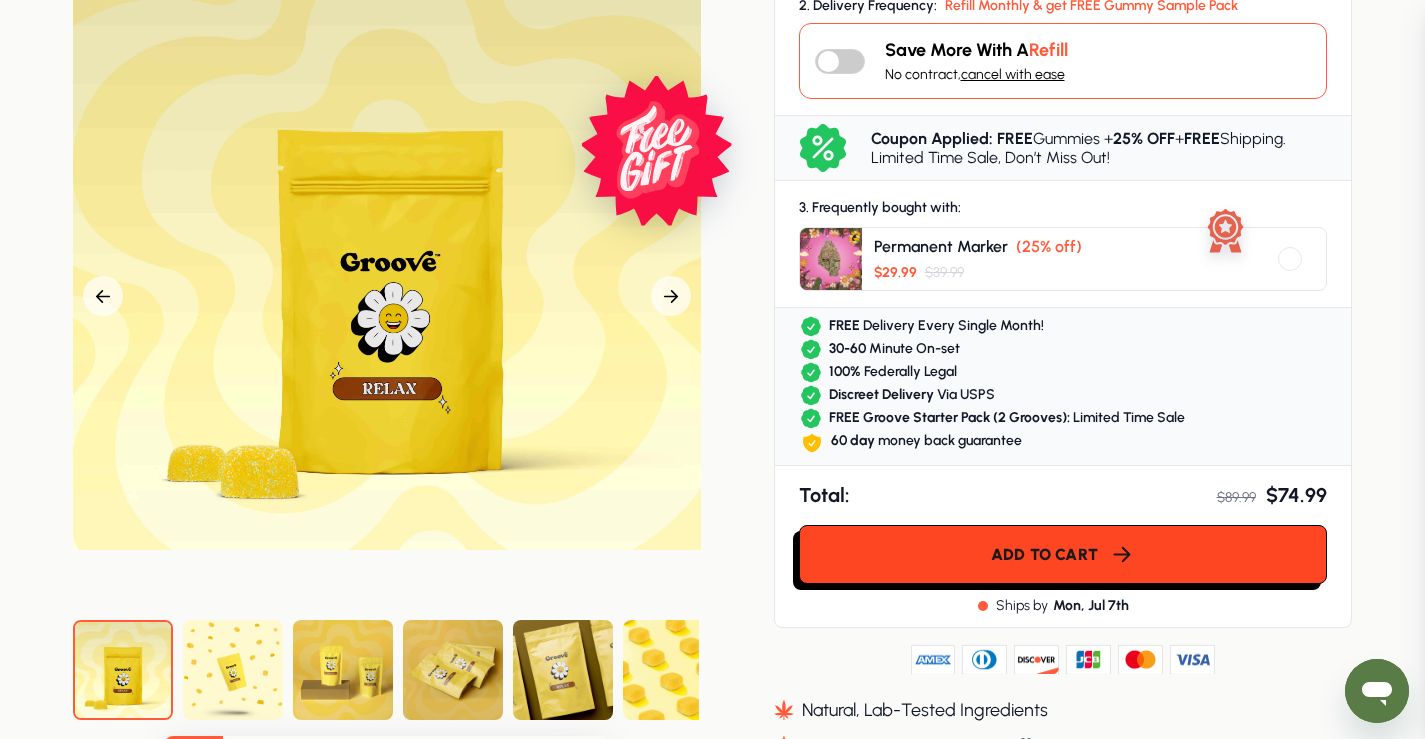 scroll, scrollTop: 748, scrollLeft: 0, axis: vertical 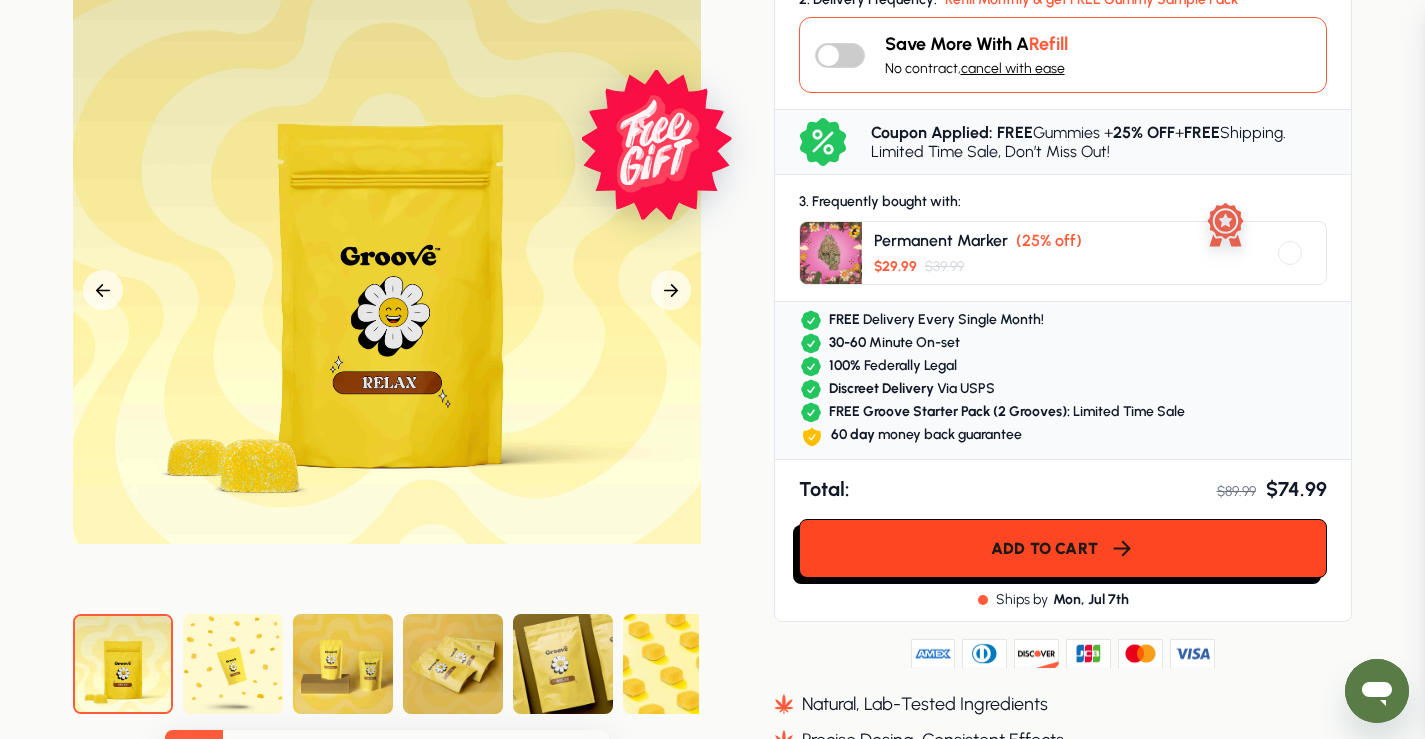 click on "Add to cart" at bounding box center (1044, 548) 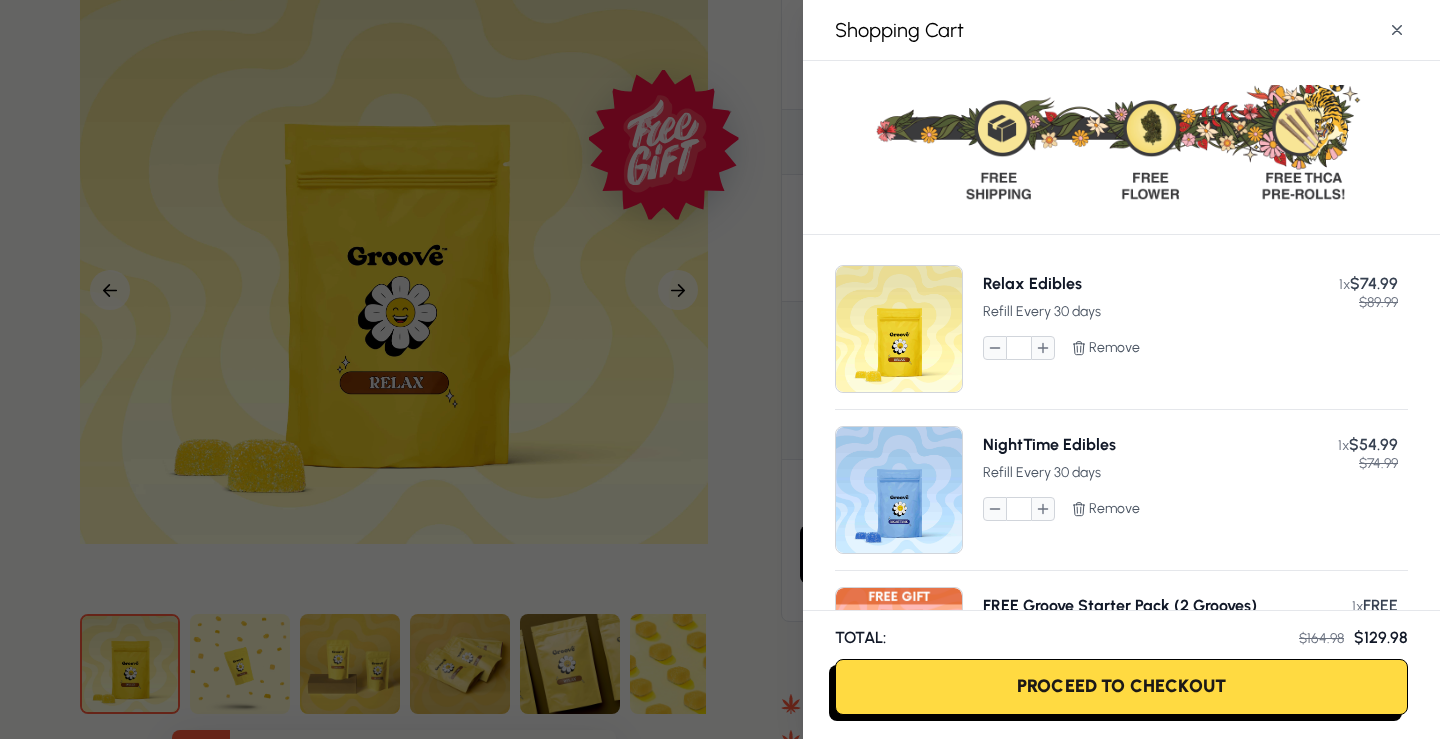 click on "Proceed To Checkout" at bounding box center (1121, 687) 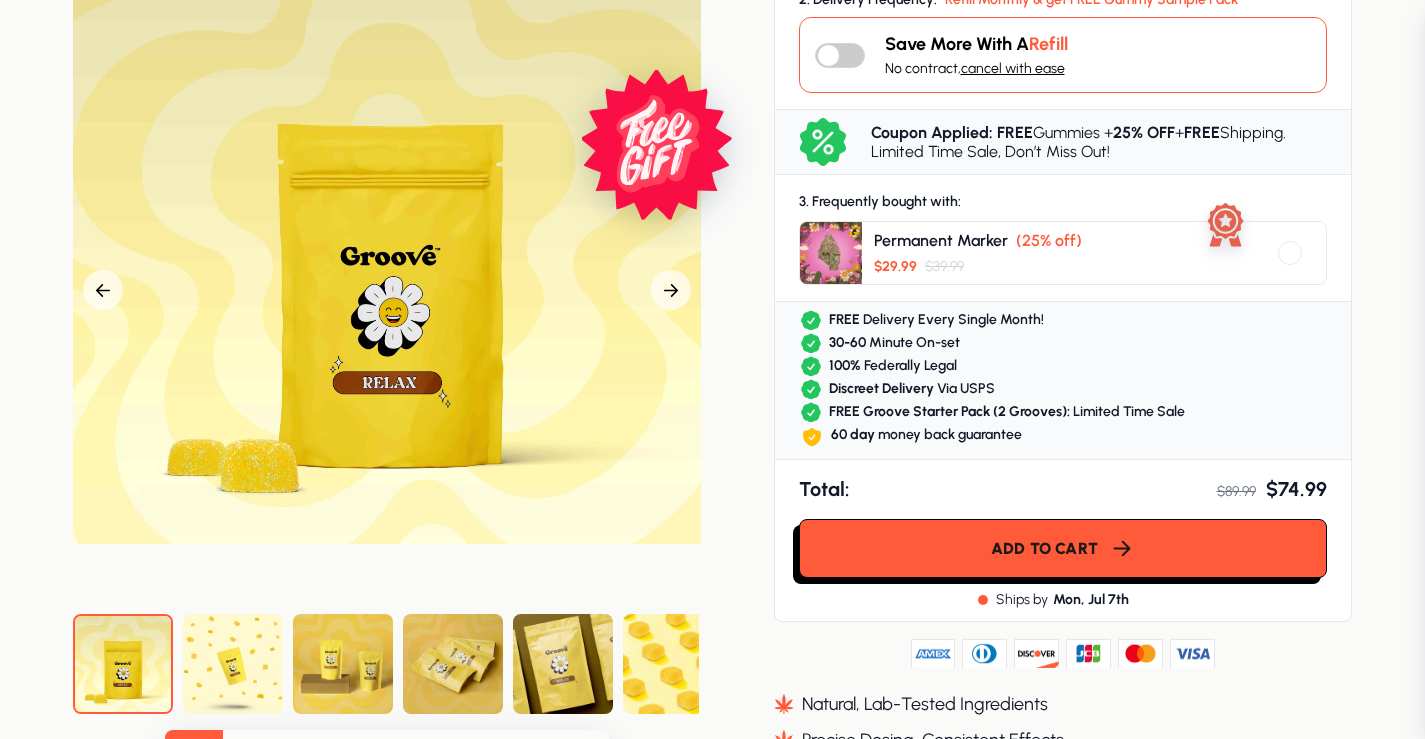 scroll, scrollTop: 0, scrollLeft: 0, axis: both 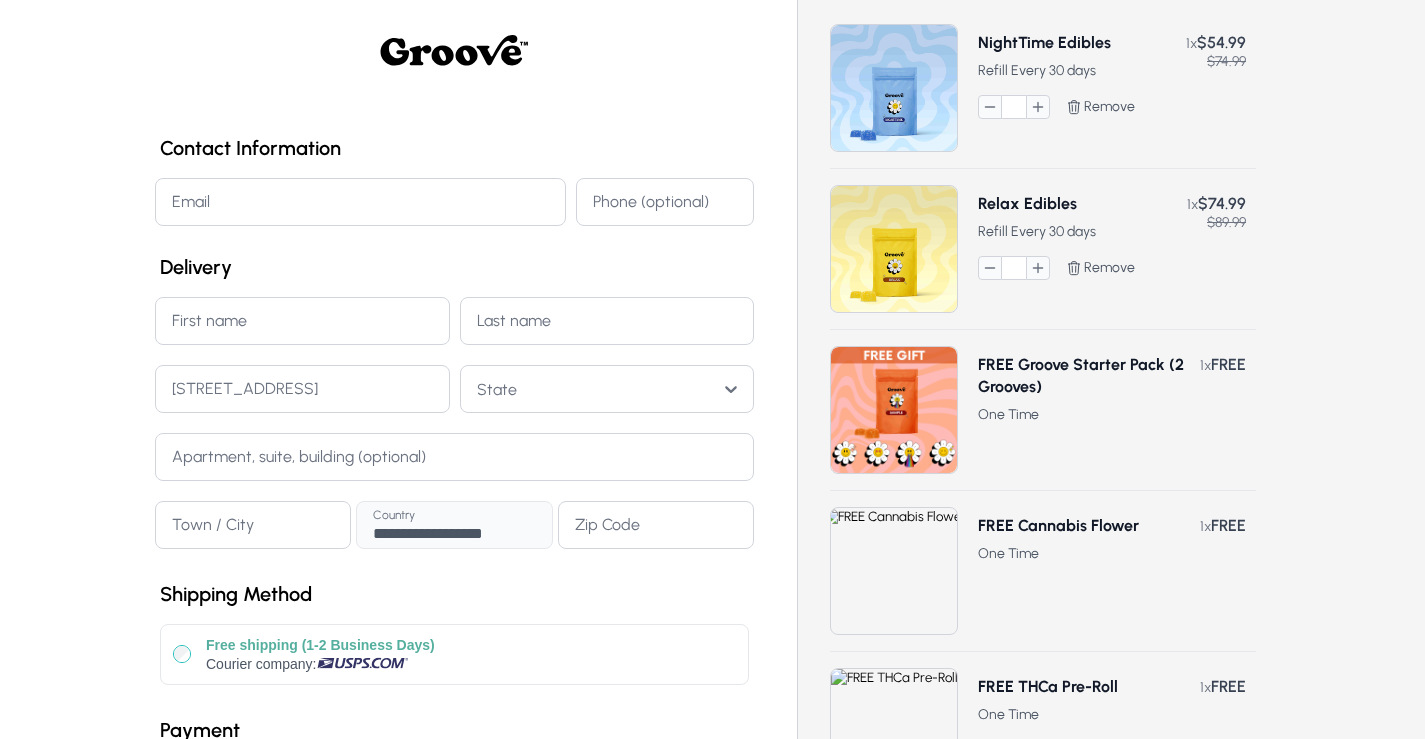 click on "Email" at bounding box center [360, 202] 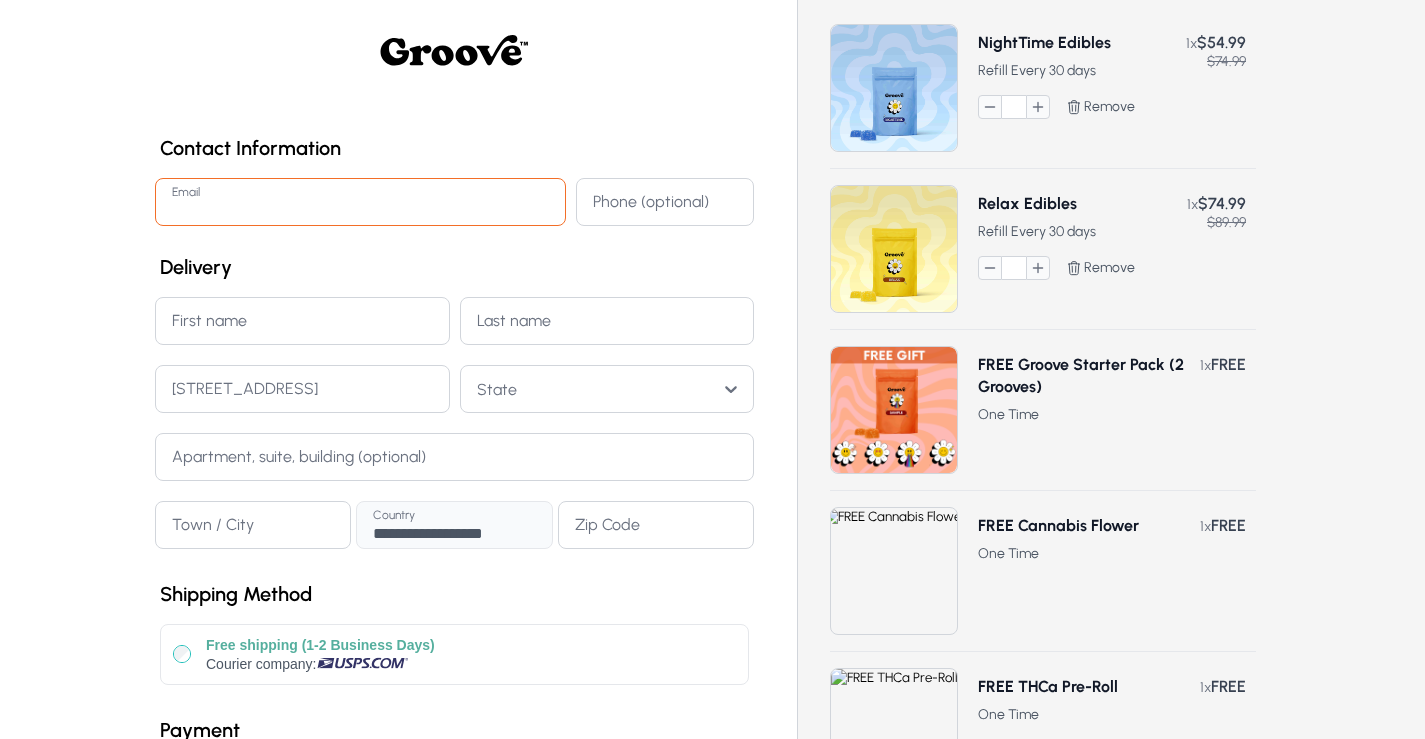 type on "**********" 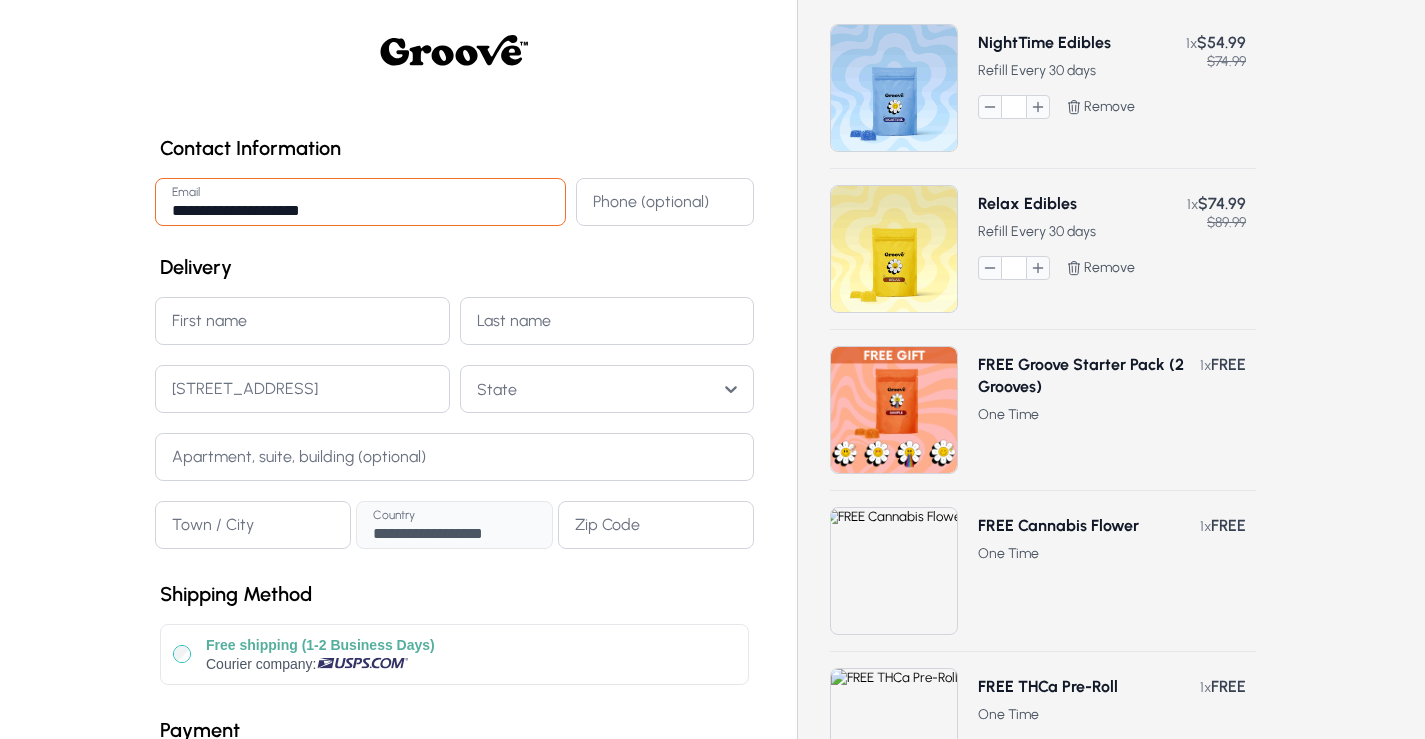type on "**********" 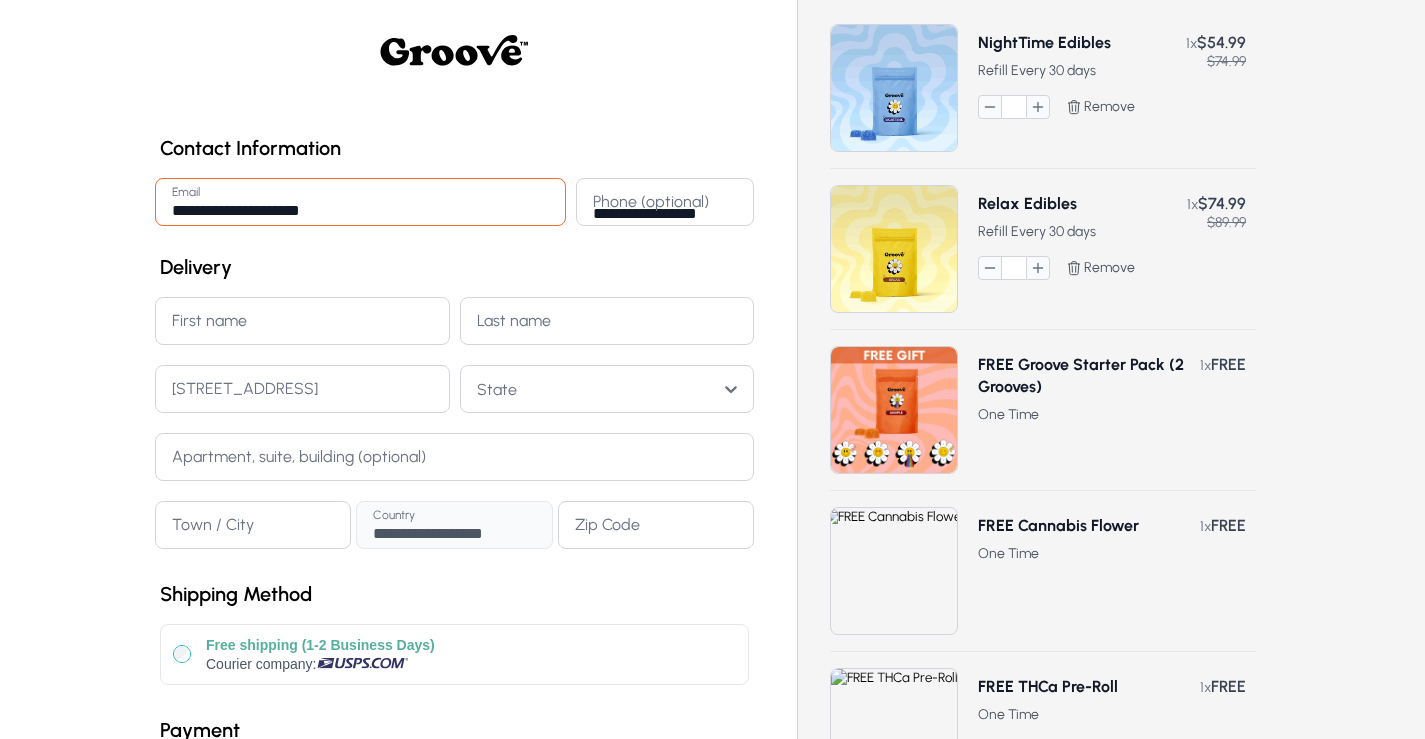 type on "******" 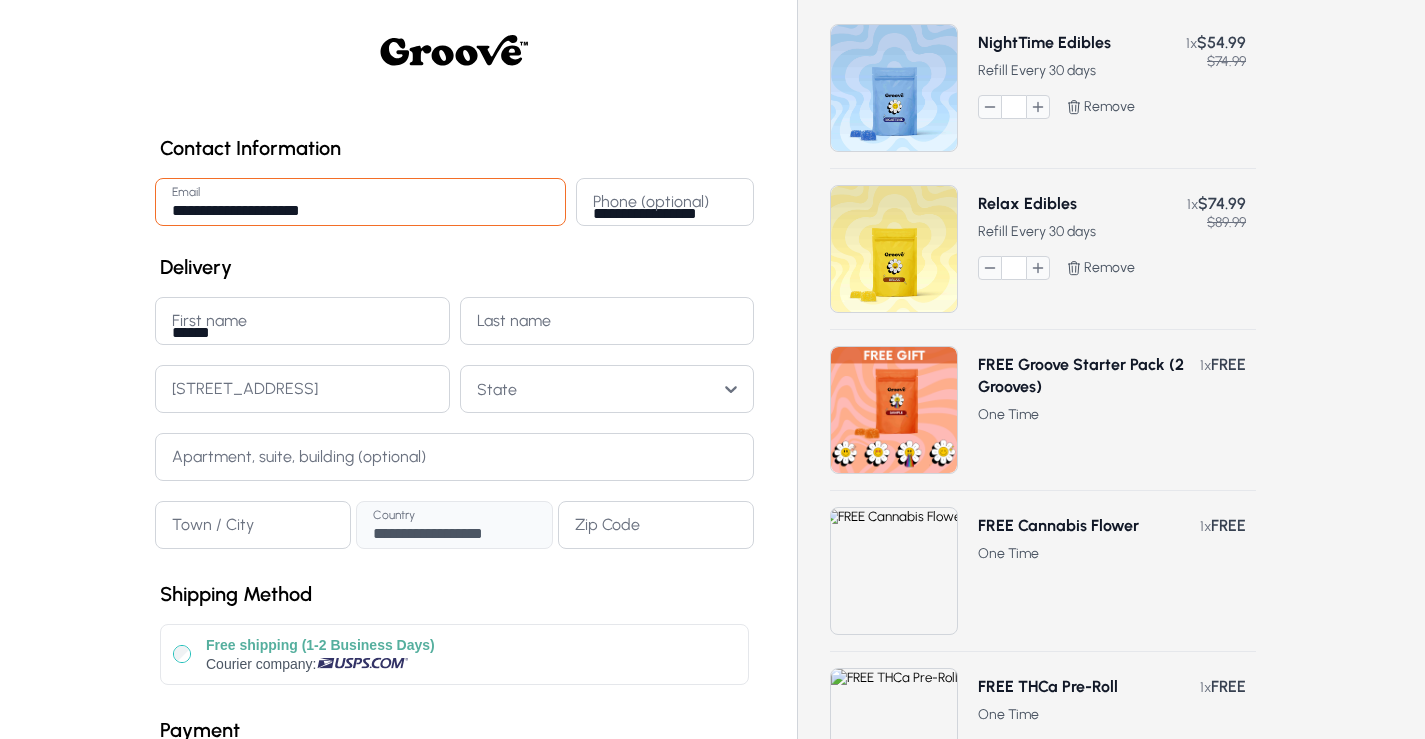 type on "********" 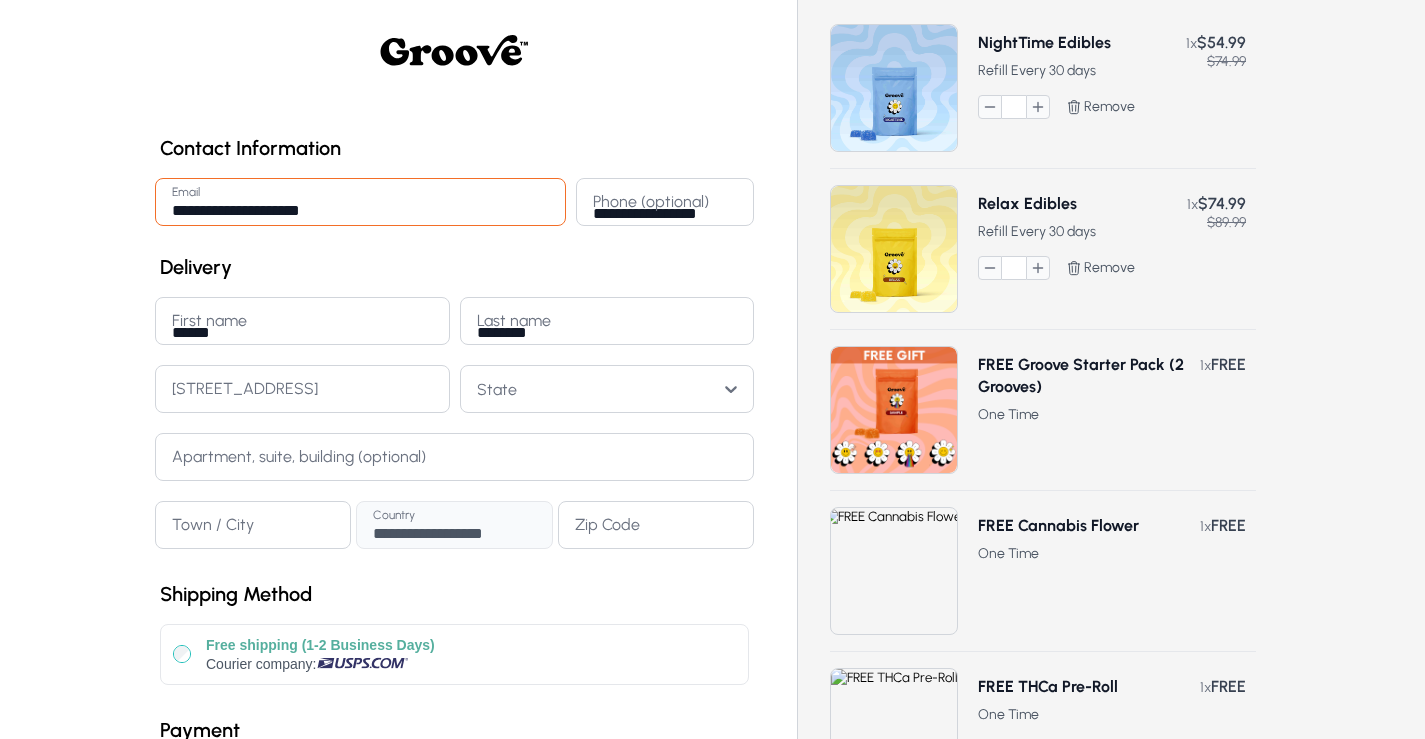 type on "**********" 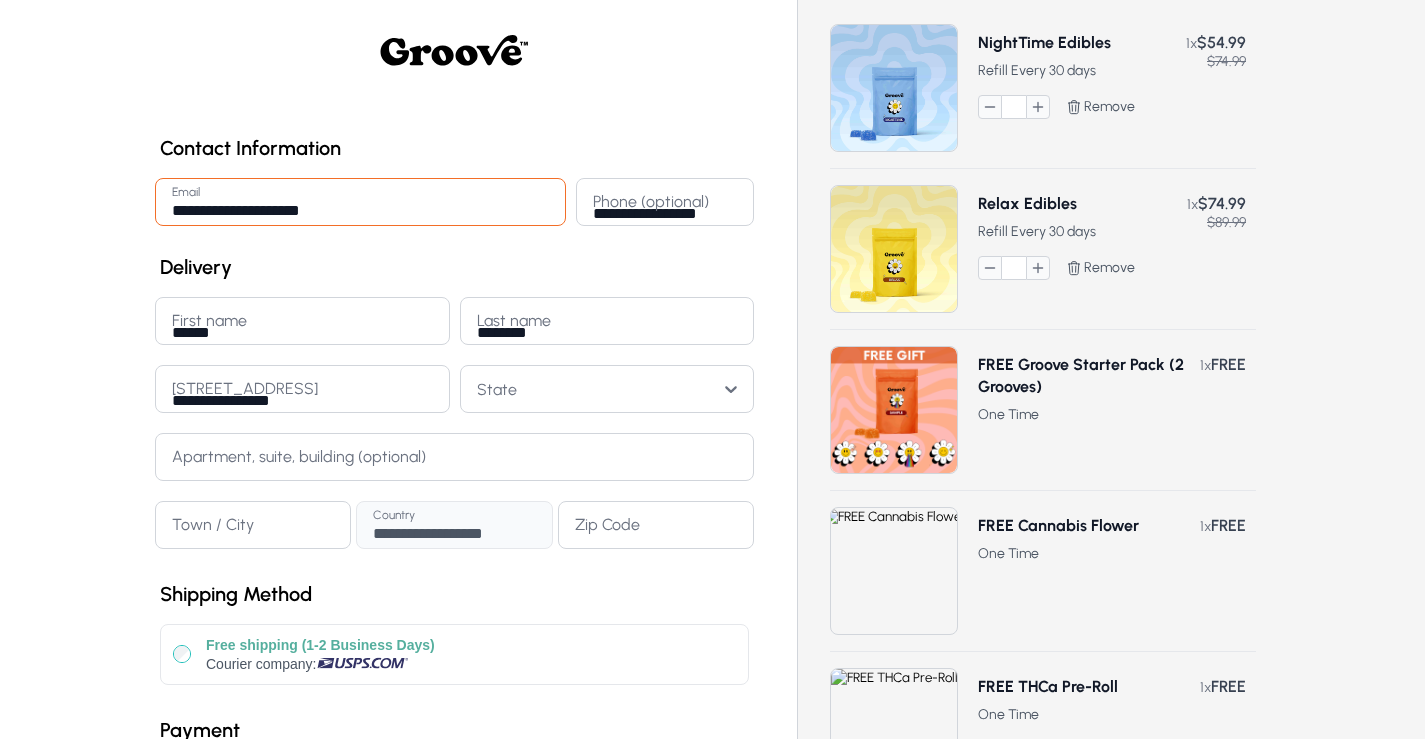 type on "******" 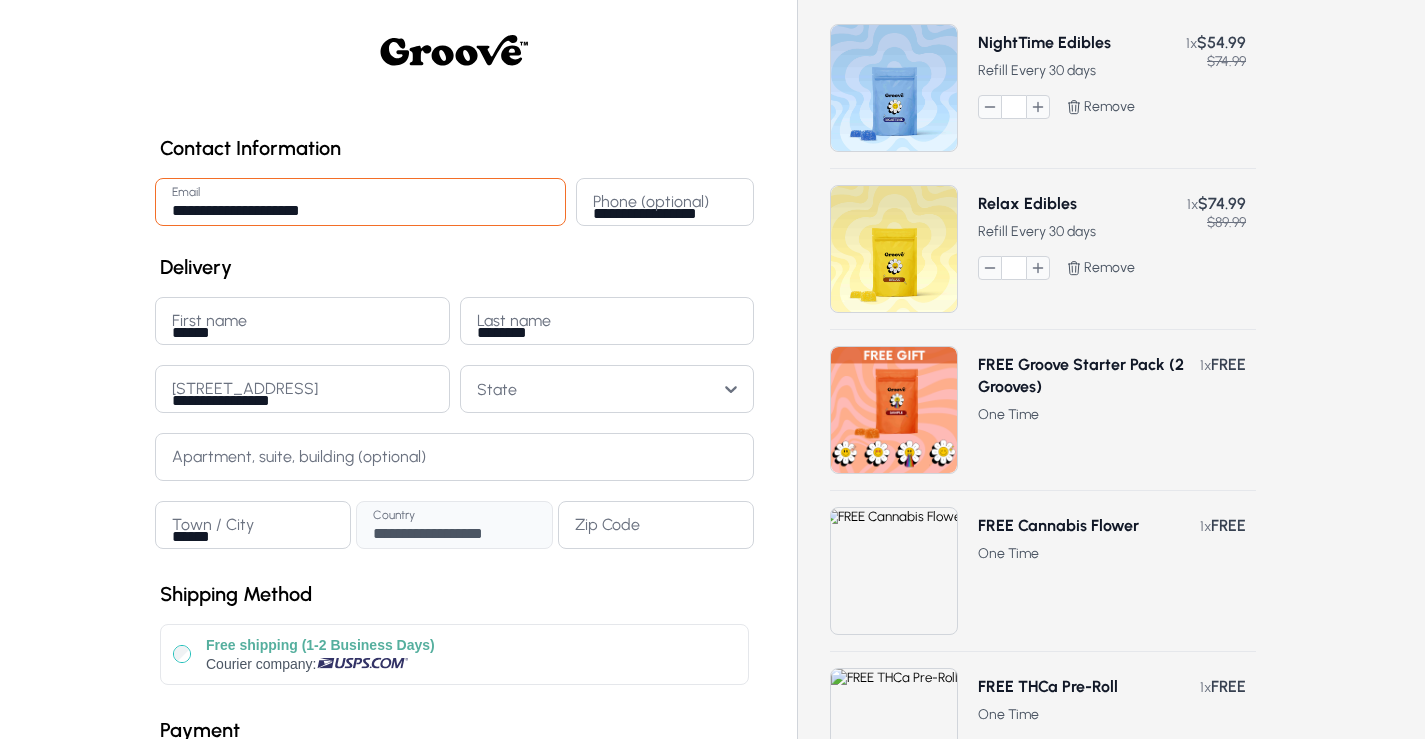 type on "**********" 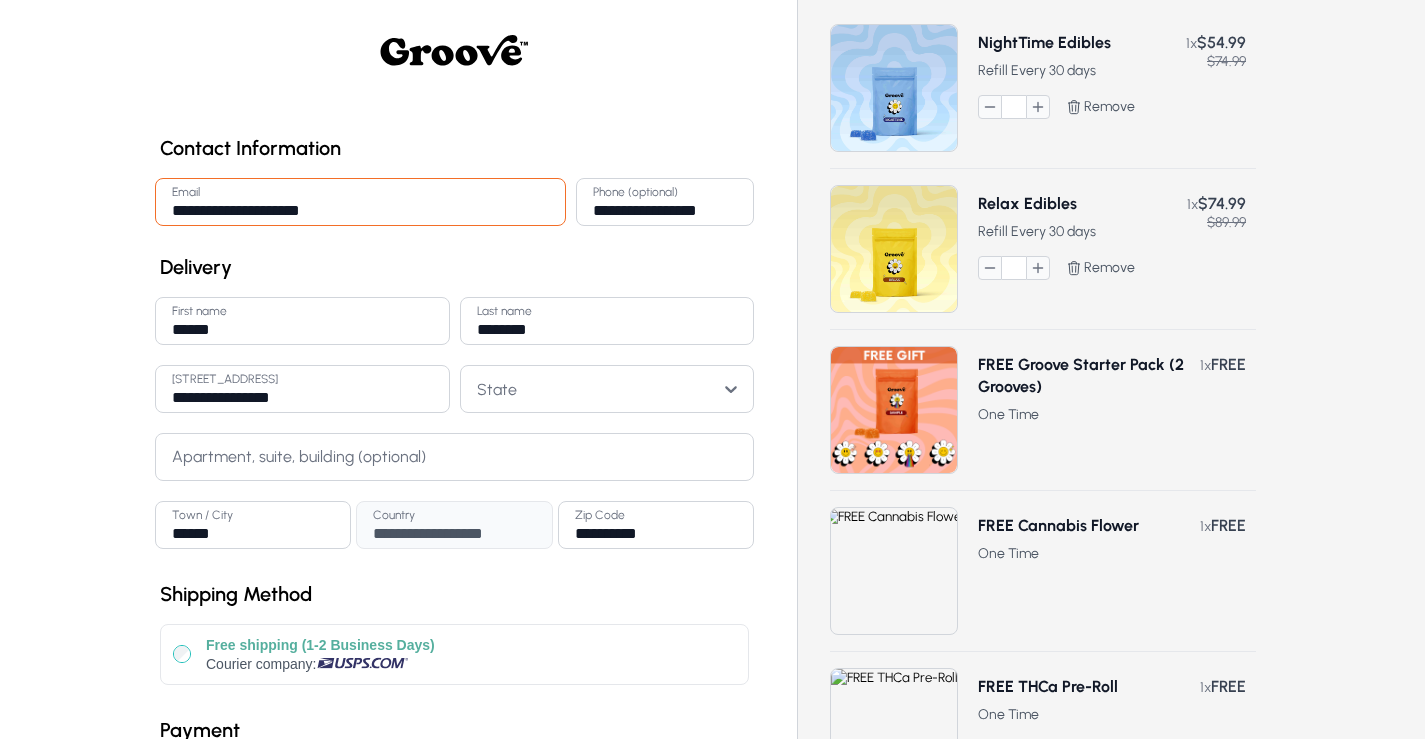 click at bounding box center [731, 389] 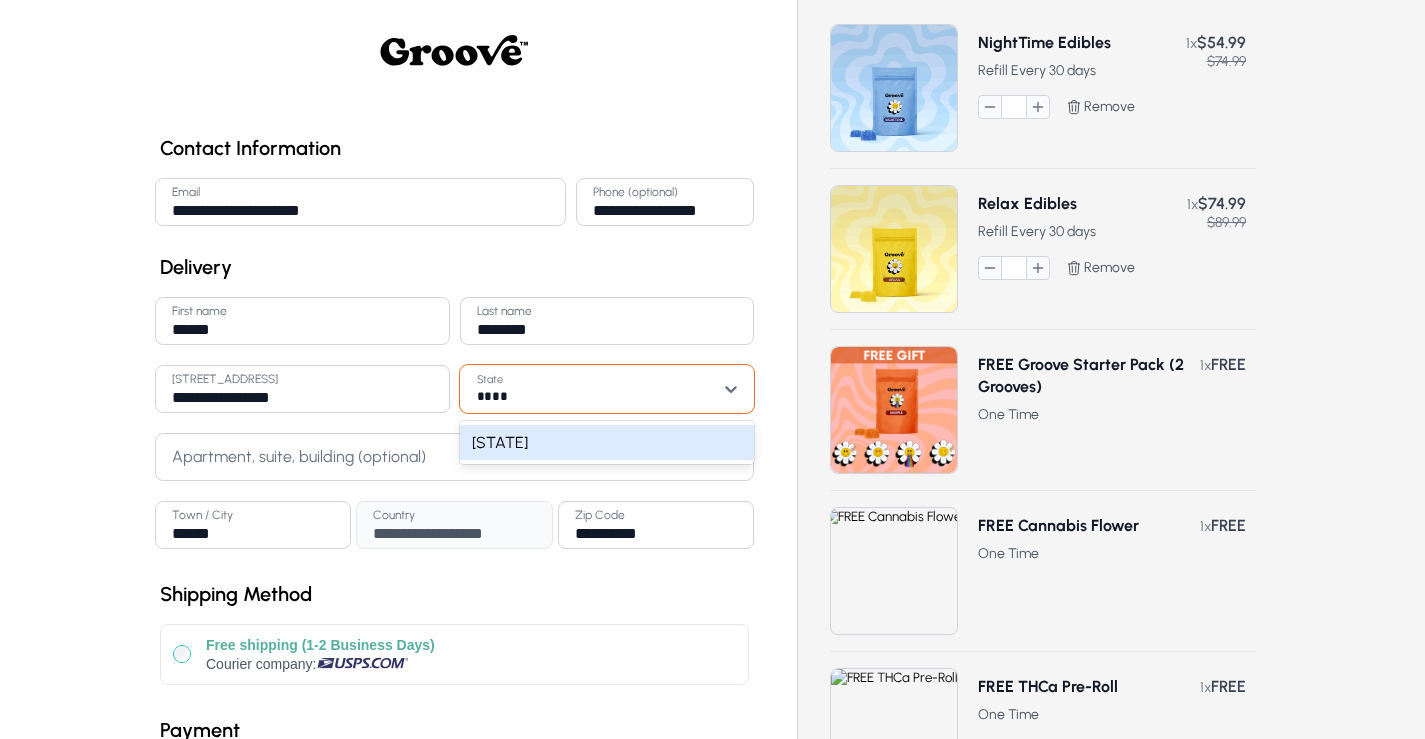click on "[STATE]" at bounding box center [607, 442] 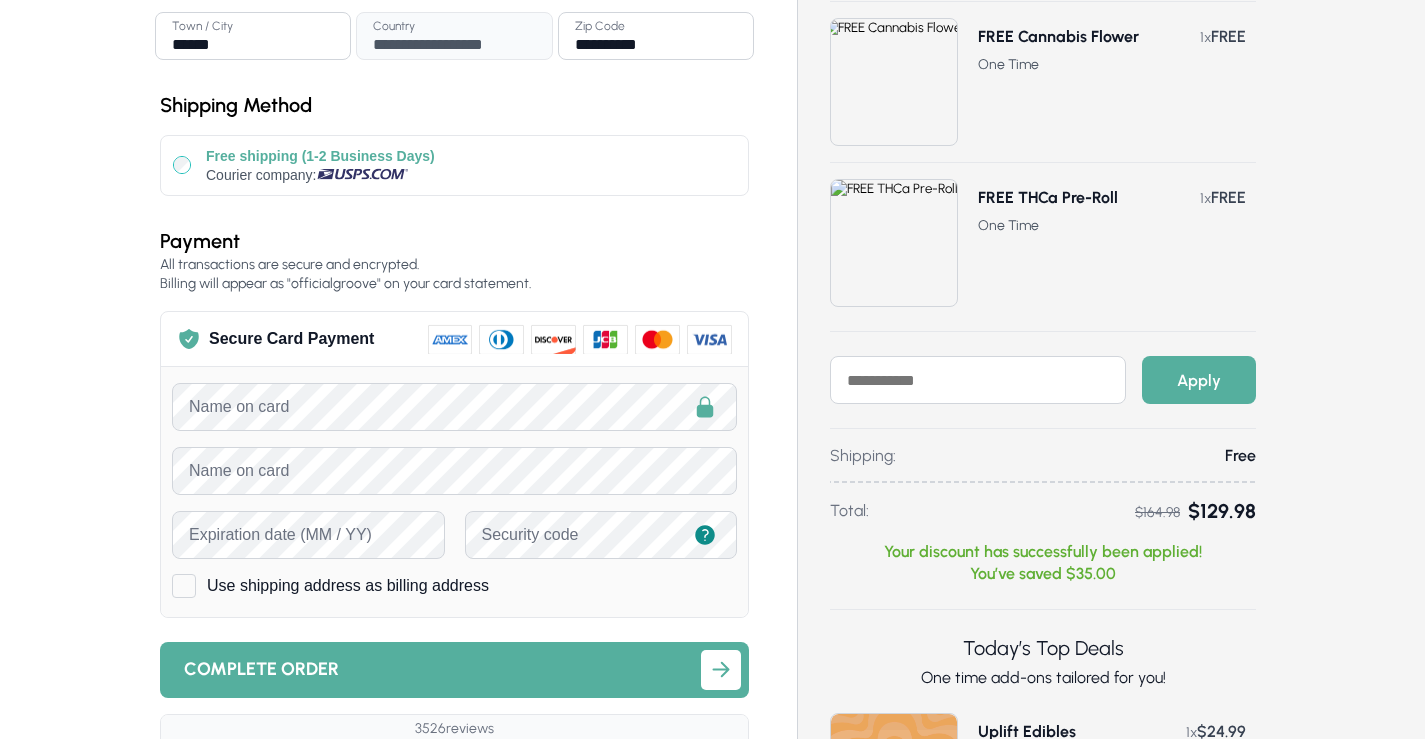 scroll, scrollTop: 493, scrollLeft: 0, axis: vertical 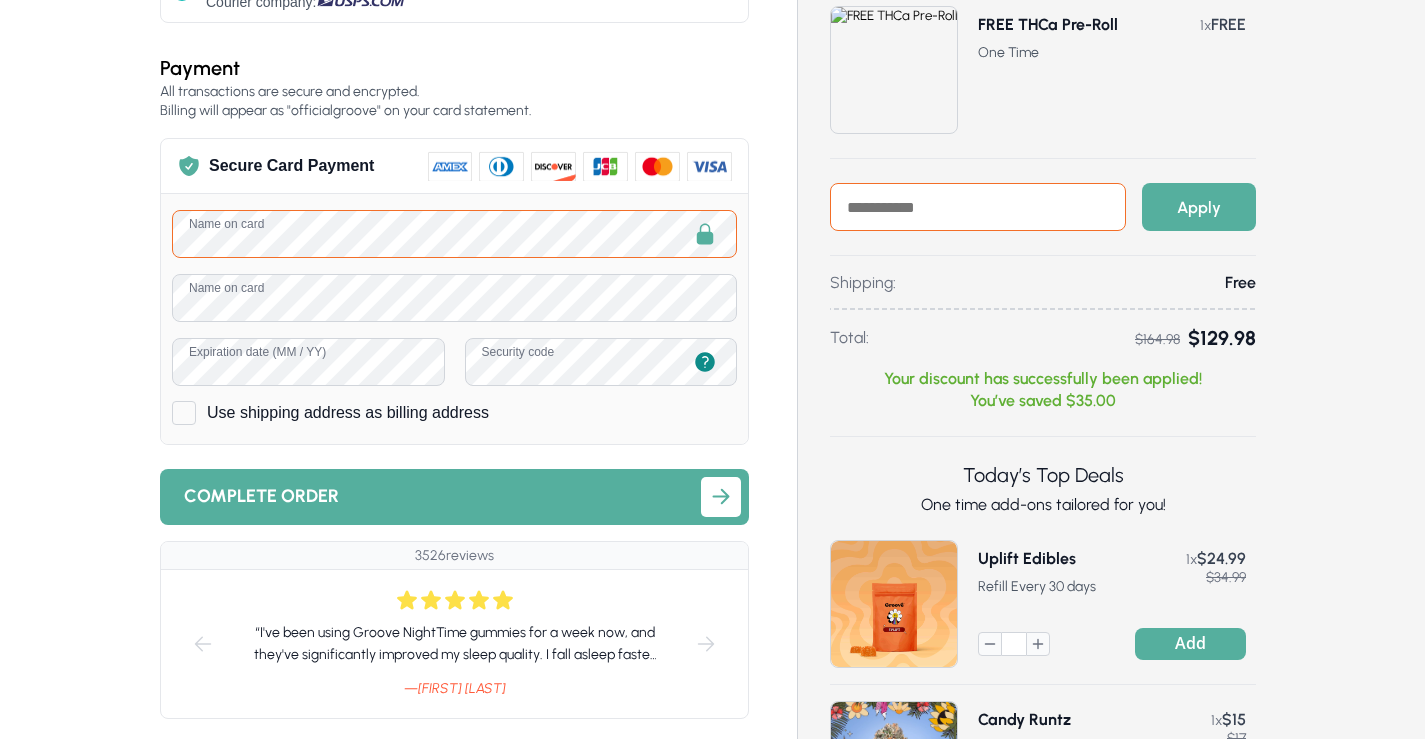click at bounding box center [978, 207] 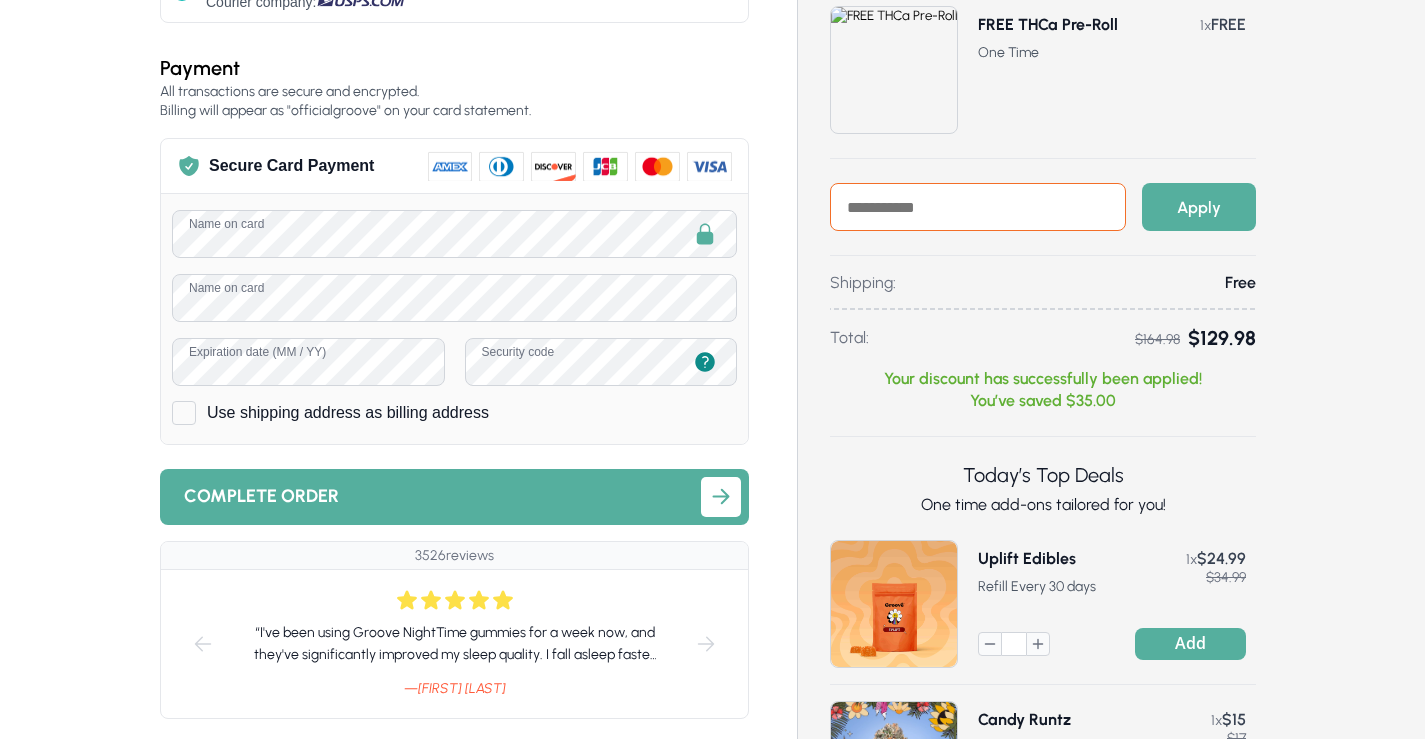 click at bounding box center (978, 207) 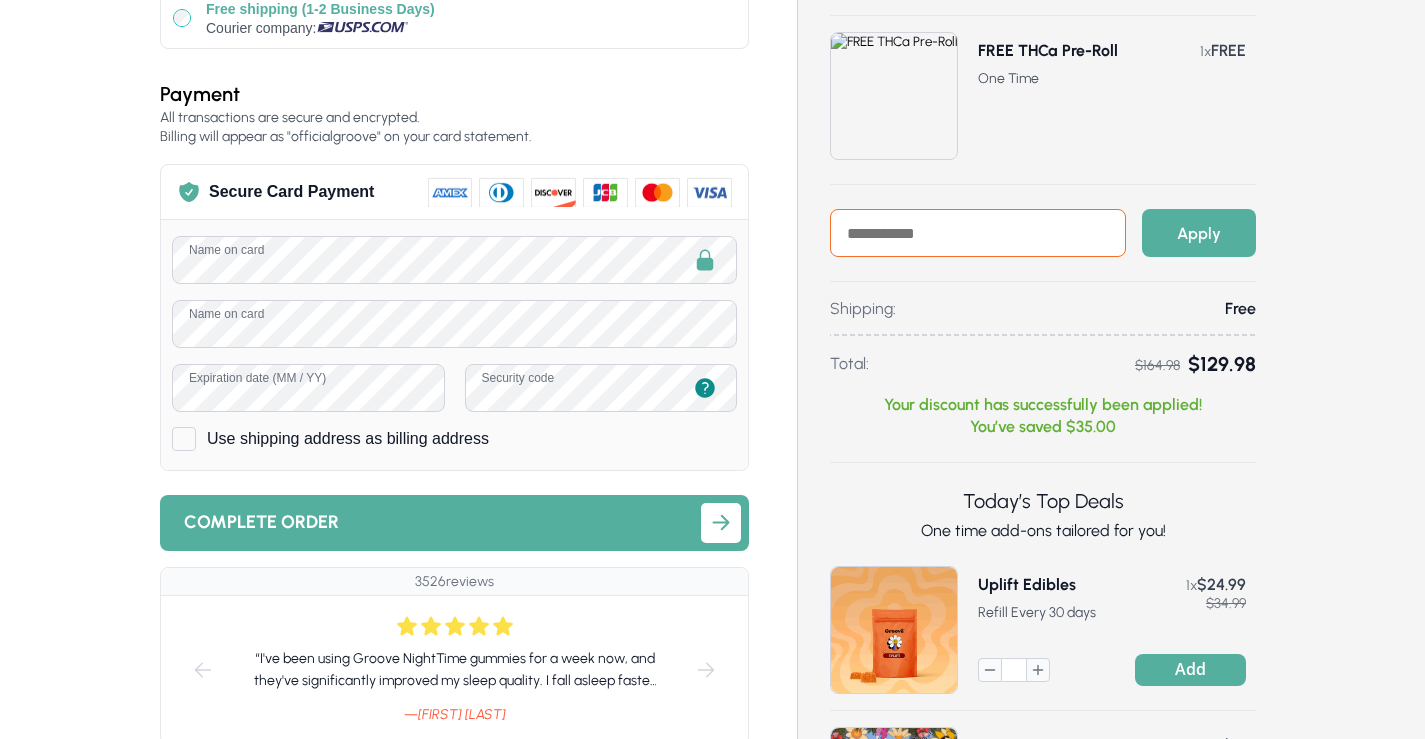 scroll, scrollTop: 641, scrollLeft: 0, axis: vertical 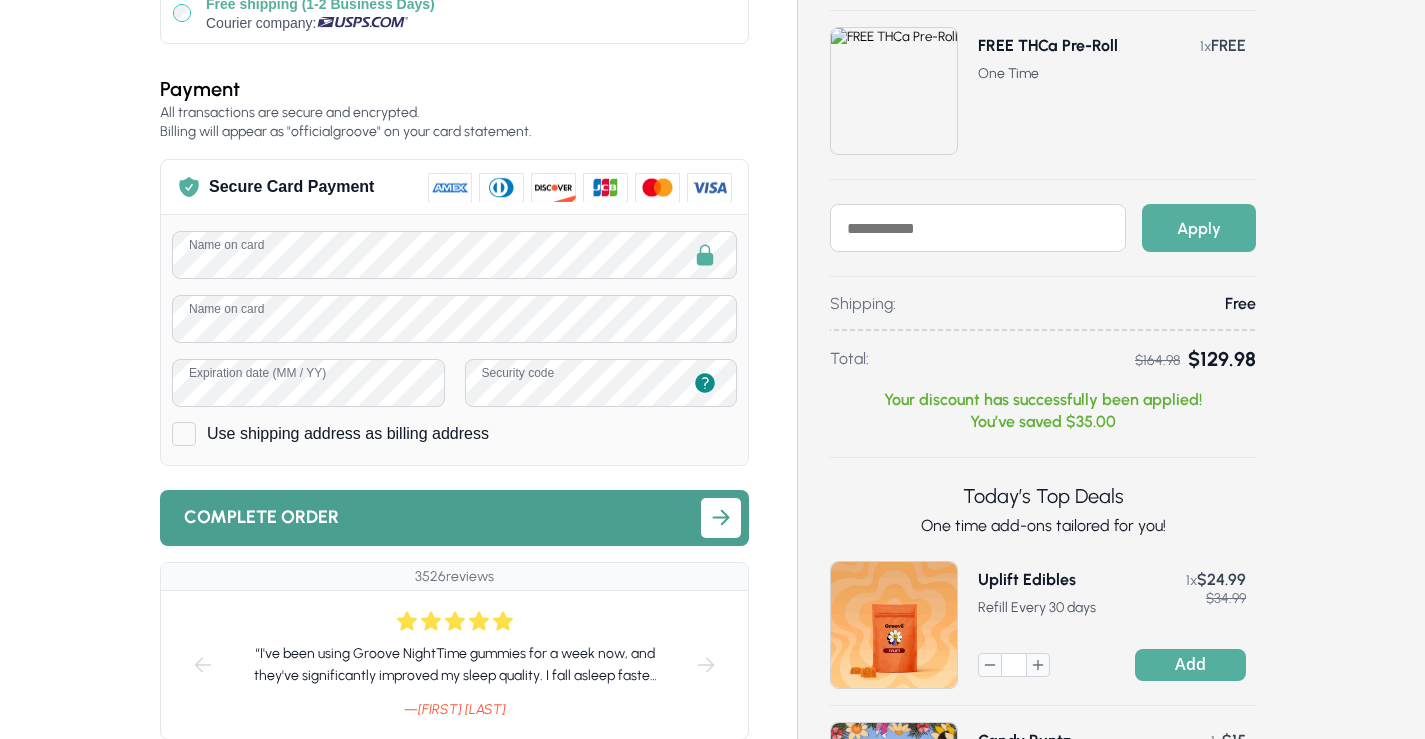 click at bounding box center [721, 517] 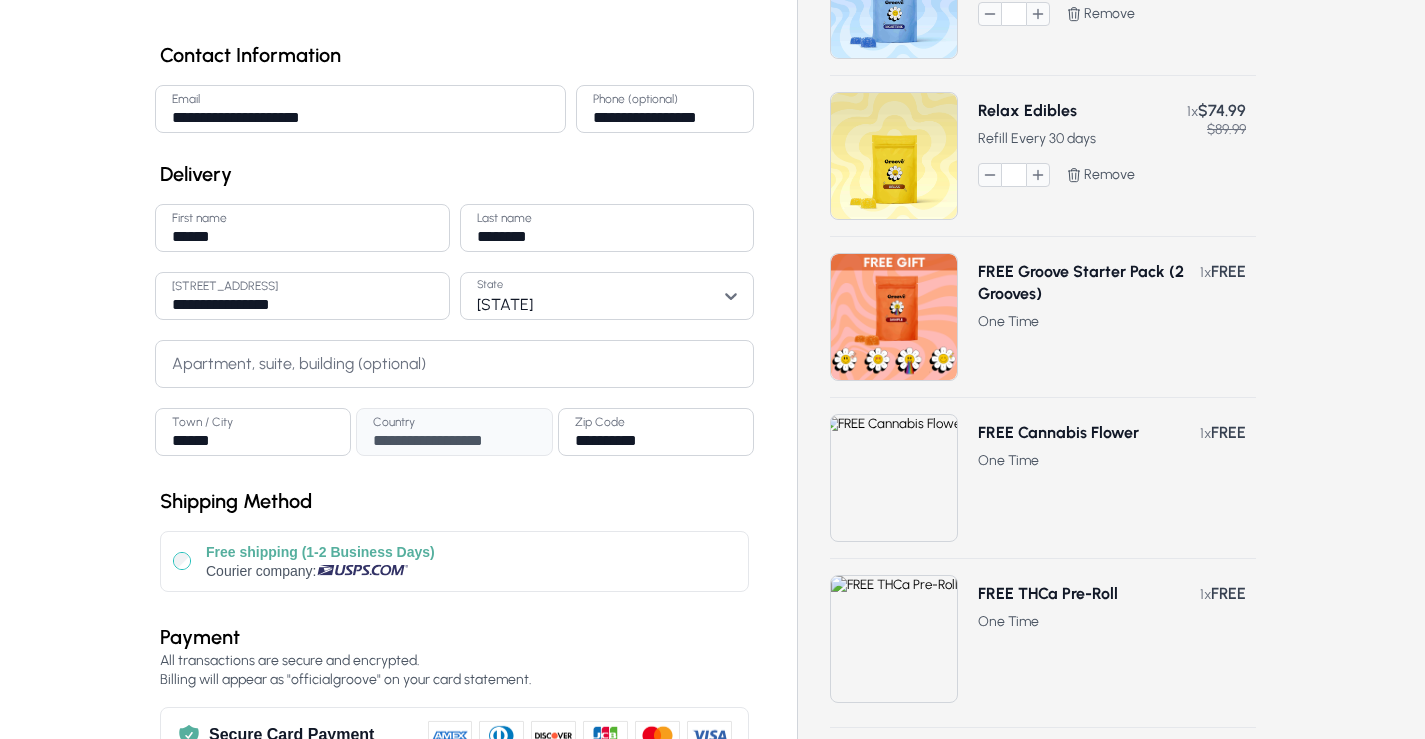 scroll, scrollTop: 0, scrollLeft: 0, axis: both 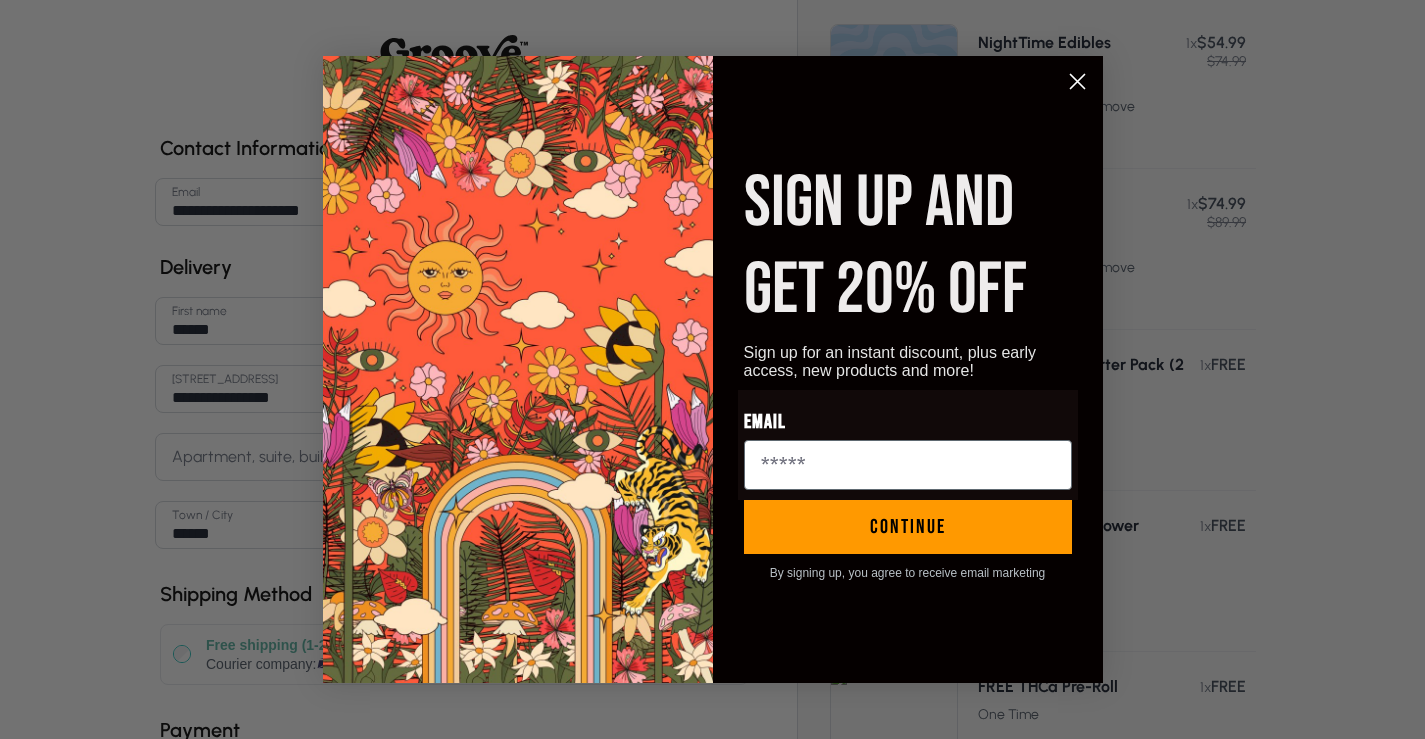 click at bounding box center [1076, 81] 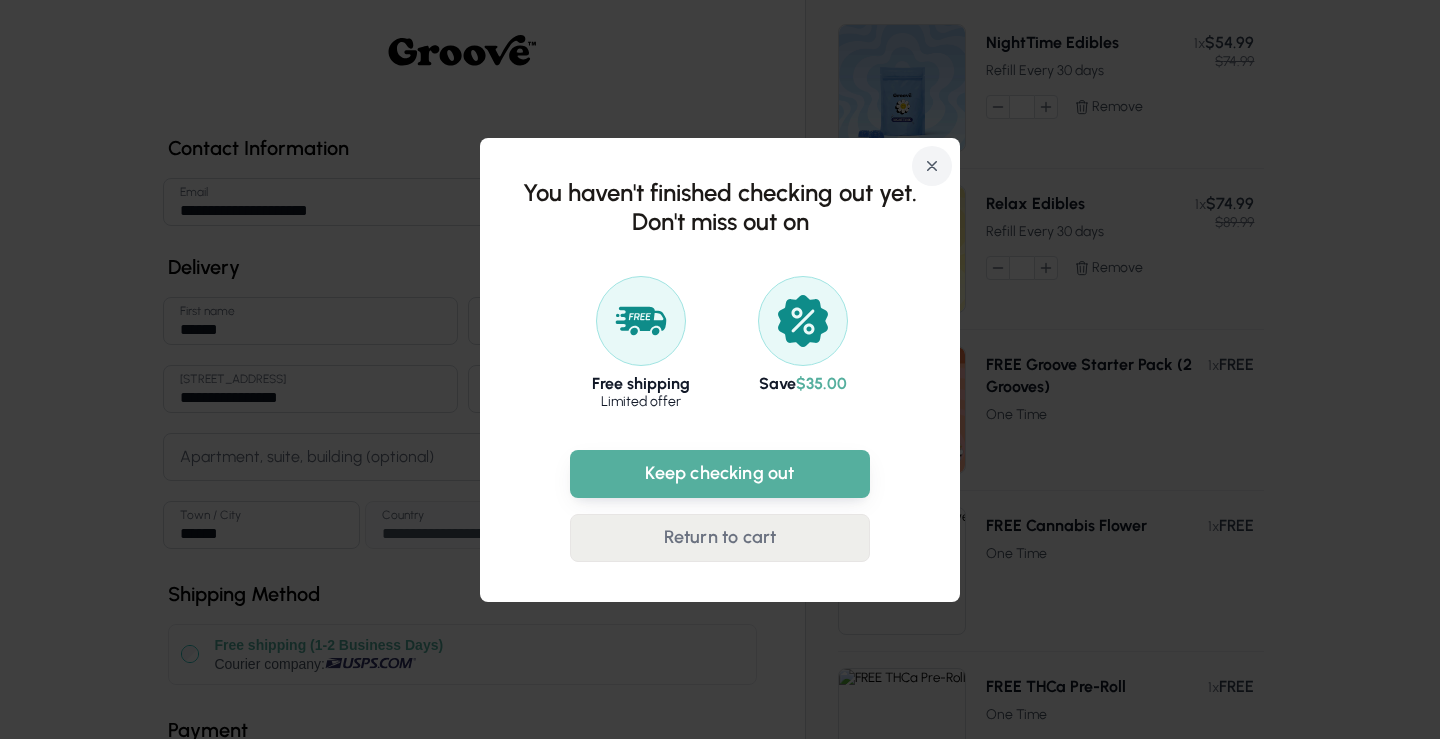 click on "Return to cart" at bounding box center [720, 538] 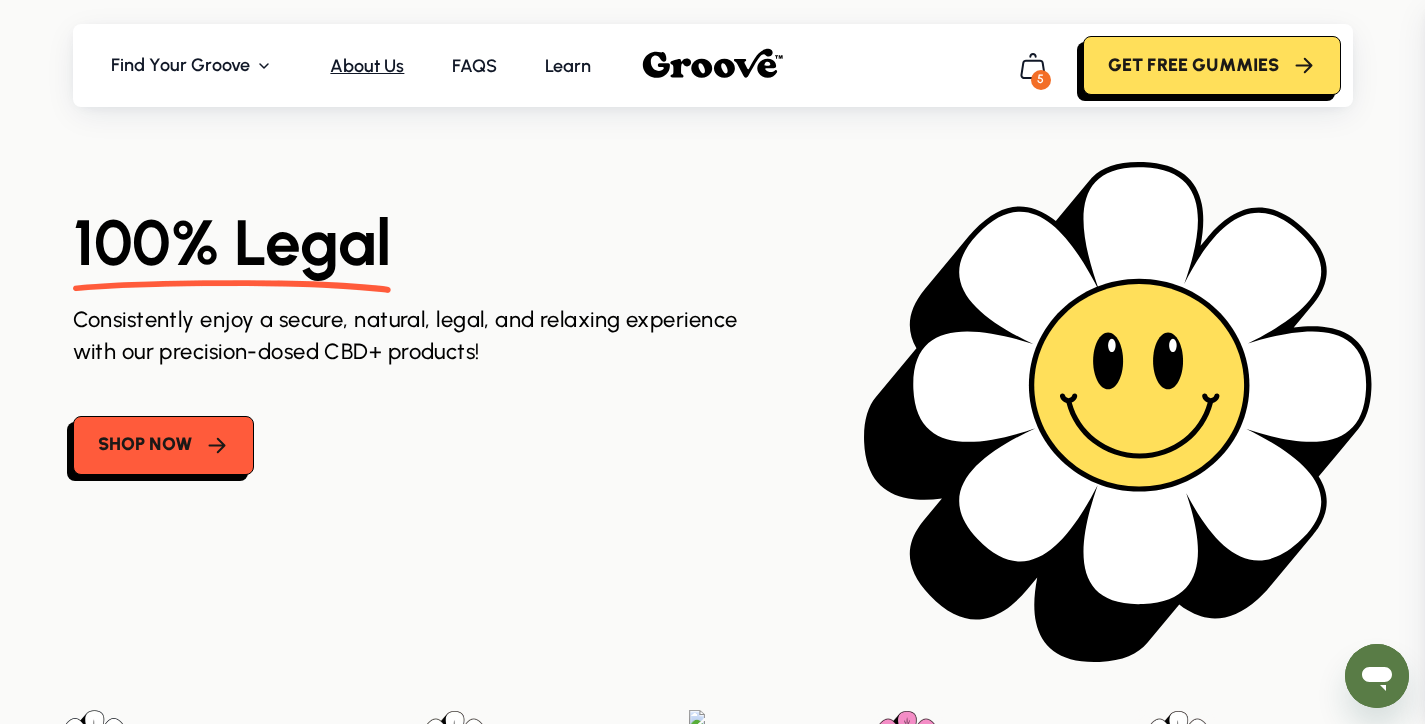 click on "About Us" at bounding box center (367, 66) 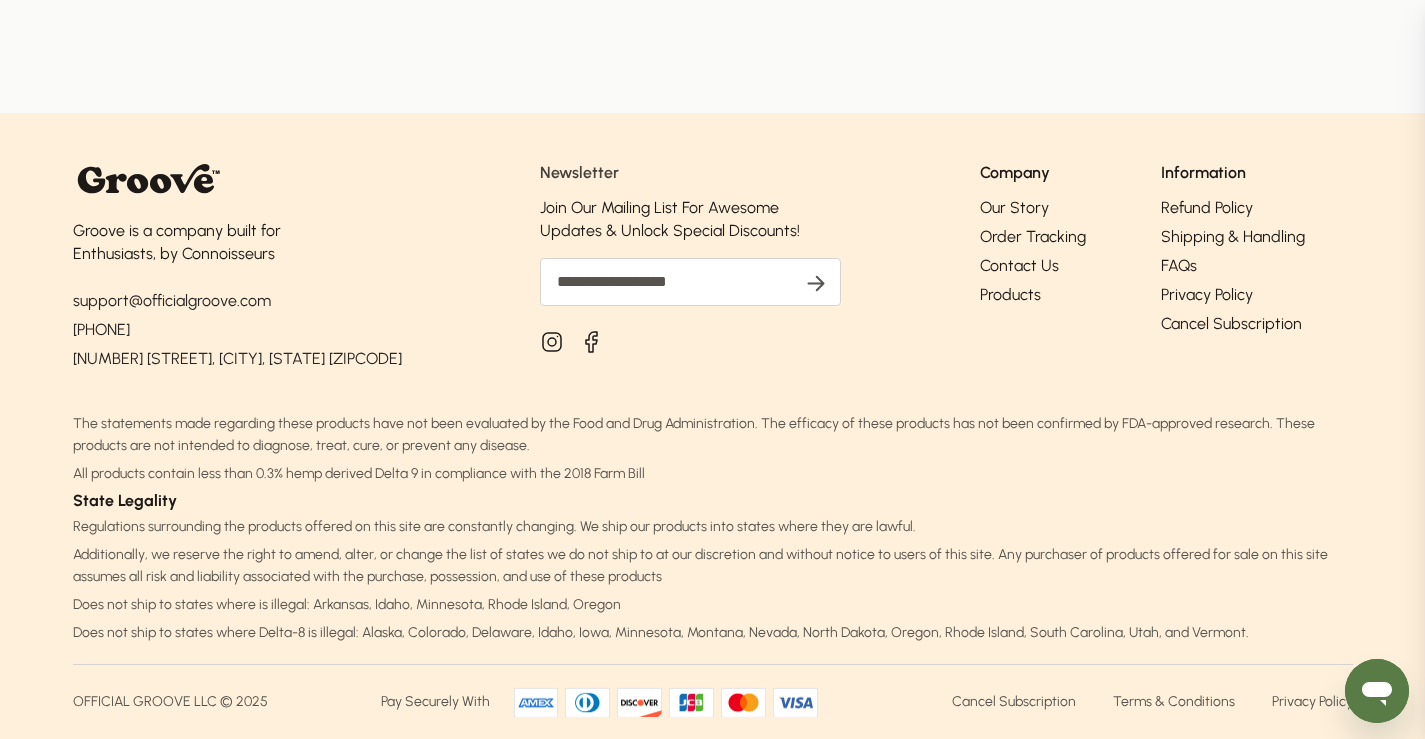 scroll, scrollTop: 1551, scrollLeft: 0, axis: vertical 